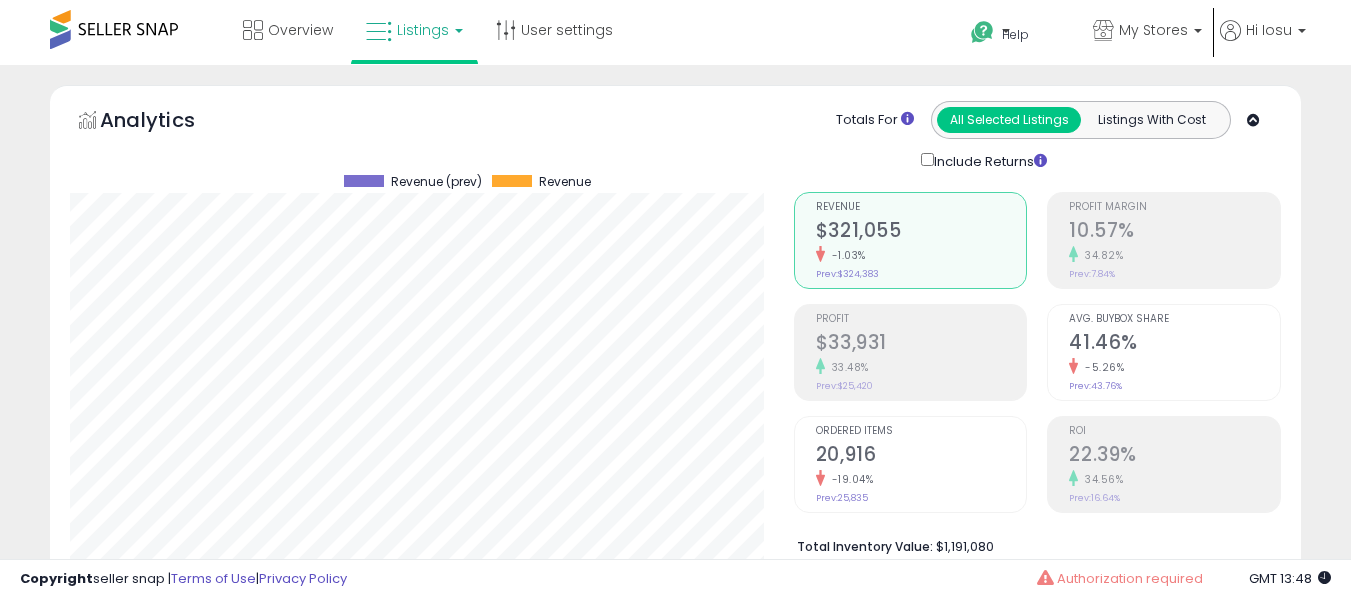 select on "**" 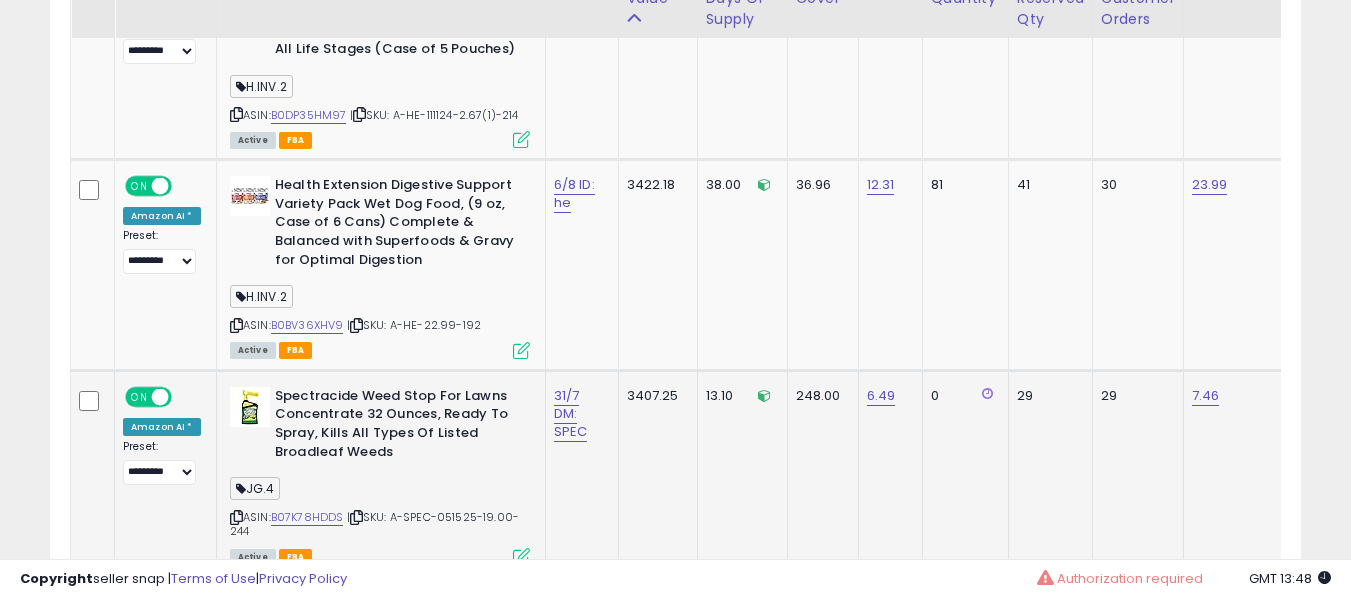 scroll, scrollTop: 999590, scrollLeft: 999276, axis: both 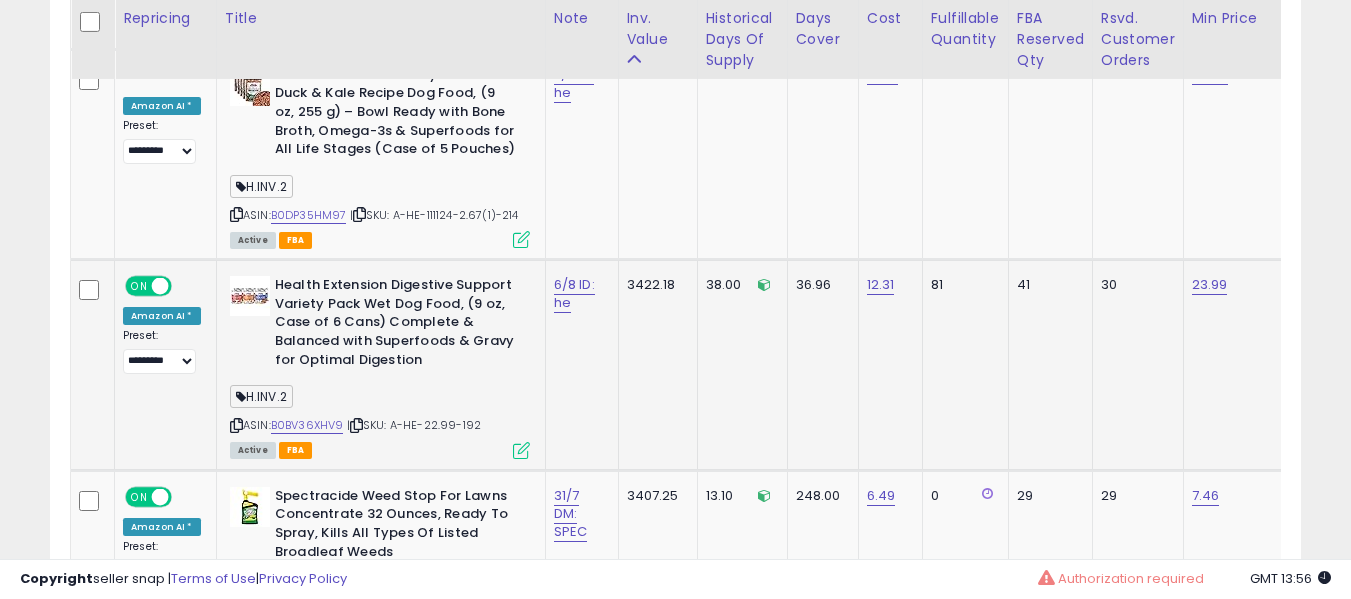 click on "Health Extension Digestive Support Variety Pack Wet Dog Food, (9 oz, Case of 6 Cans)  Complete & Balanced with Superfoods & Gravy for Optimal Digestion" at bounding box center (396, 325) 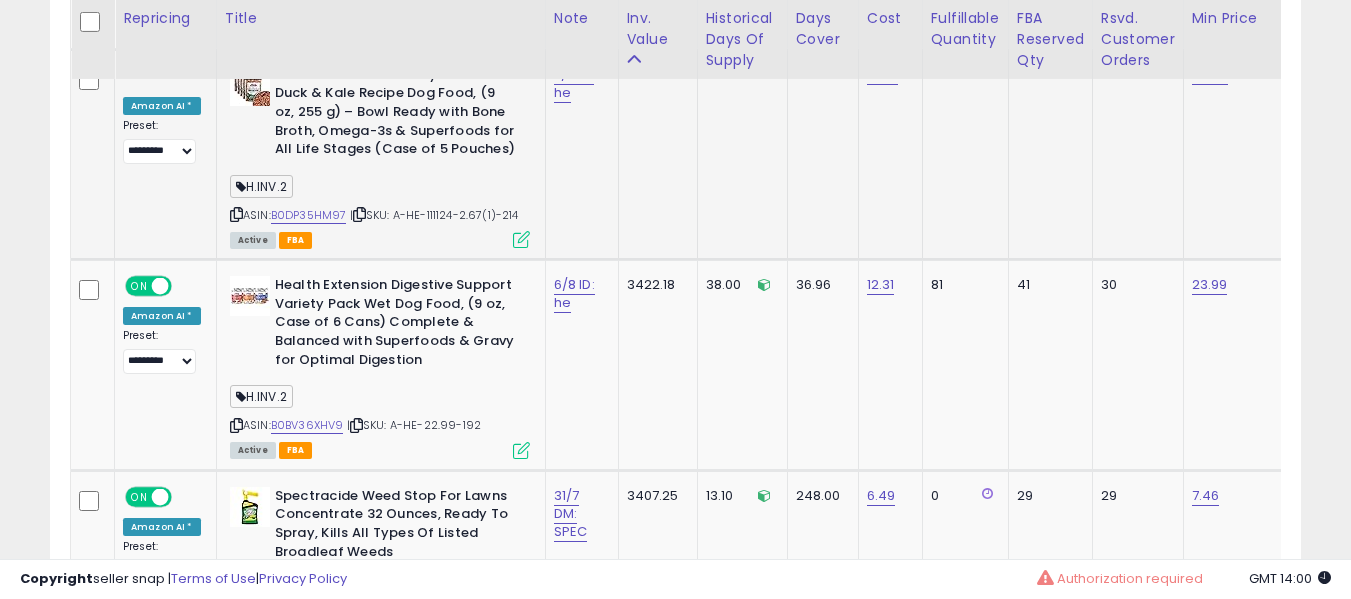 click on "ASIN:  B0DP35HM97    |   SKU: A-HE-111124-2.67(1)-214 Active FBA" at bounding box center (380, 156) 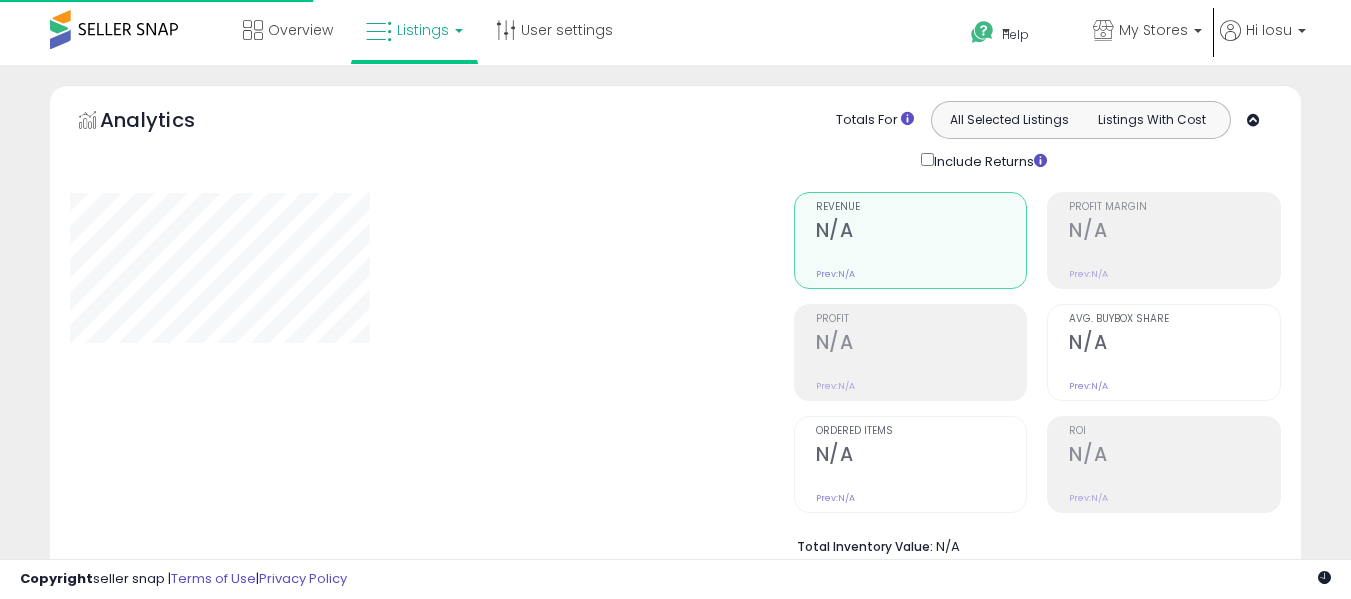 select on "**" 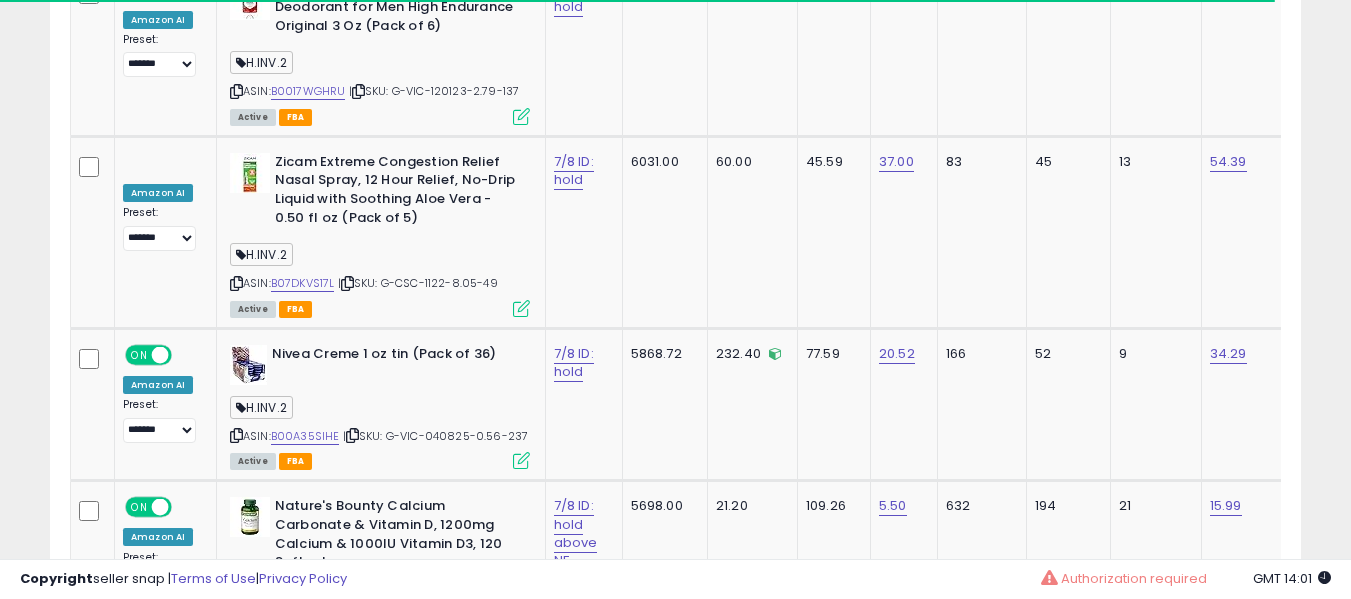 scroll, scrollTop: 10689, scrollLeft: 0, axis: vertical 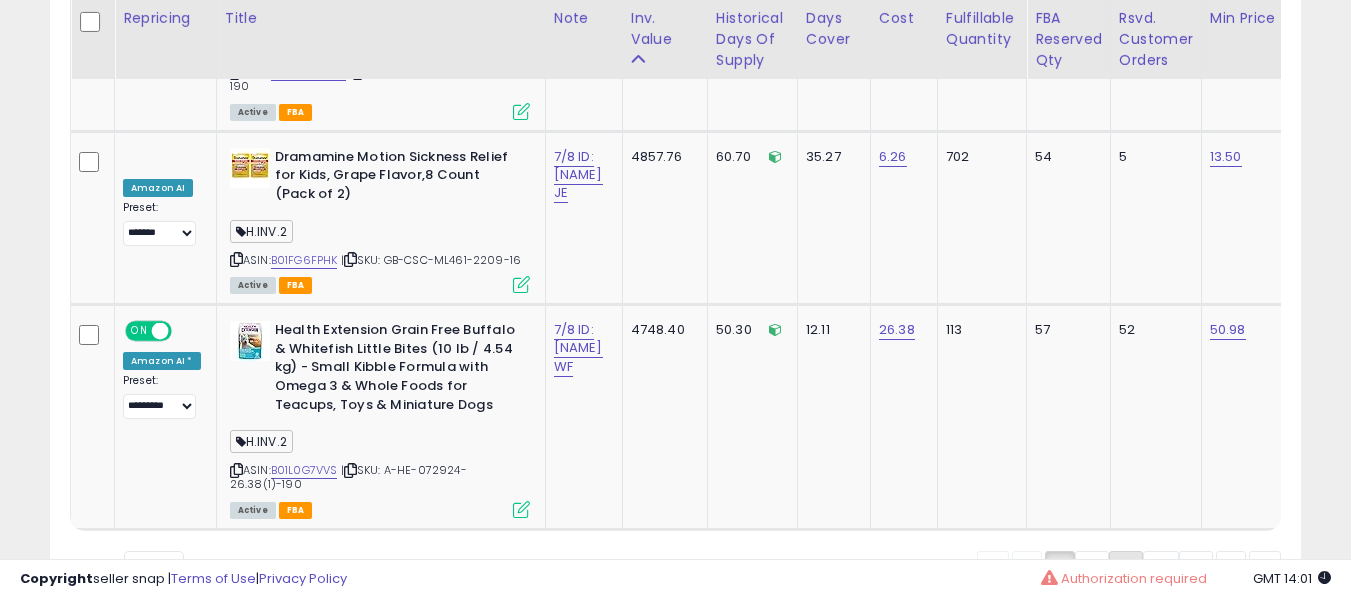 click on "2" 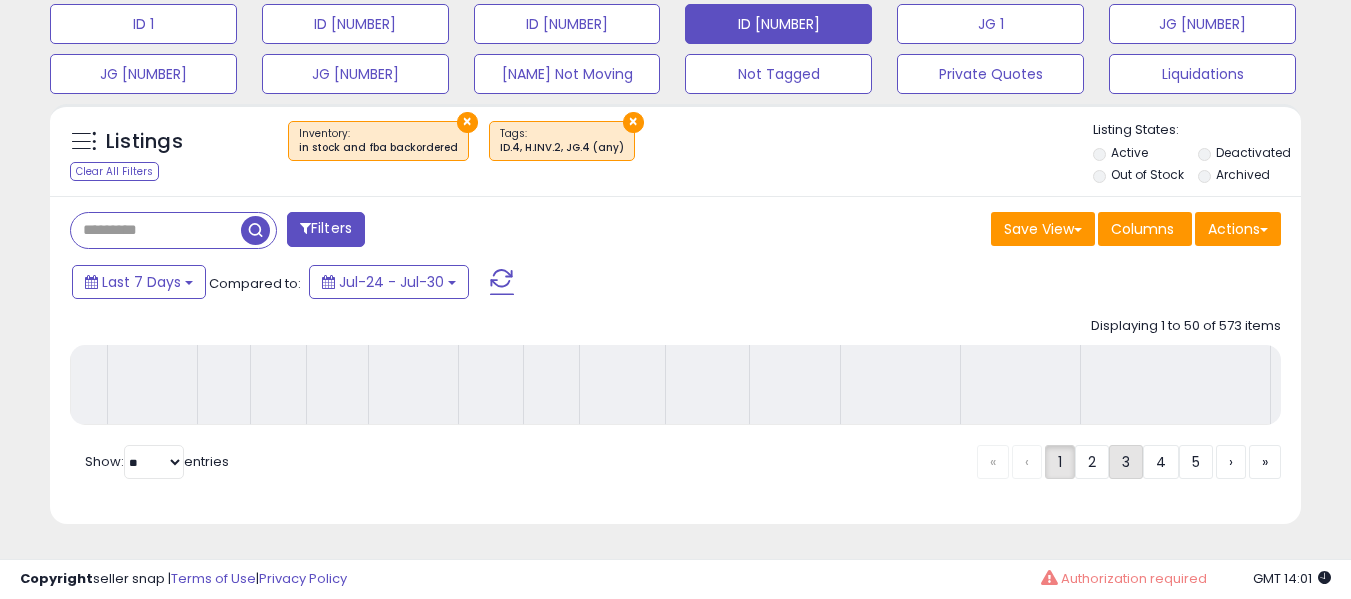 scroll, scrollTop: 691, scrollLeft: 0, axis: vertical 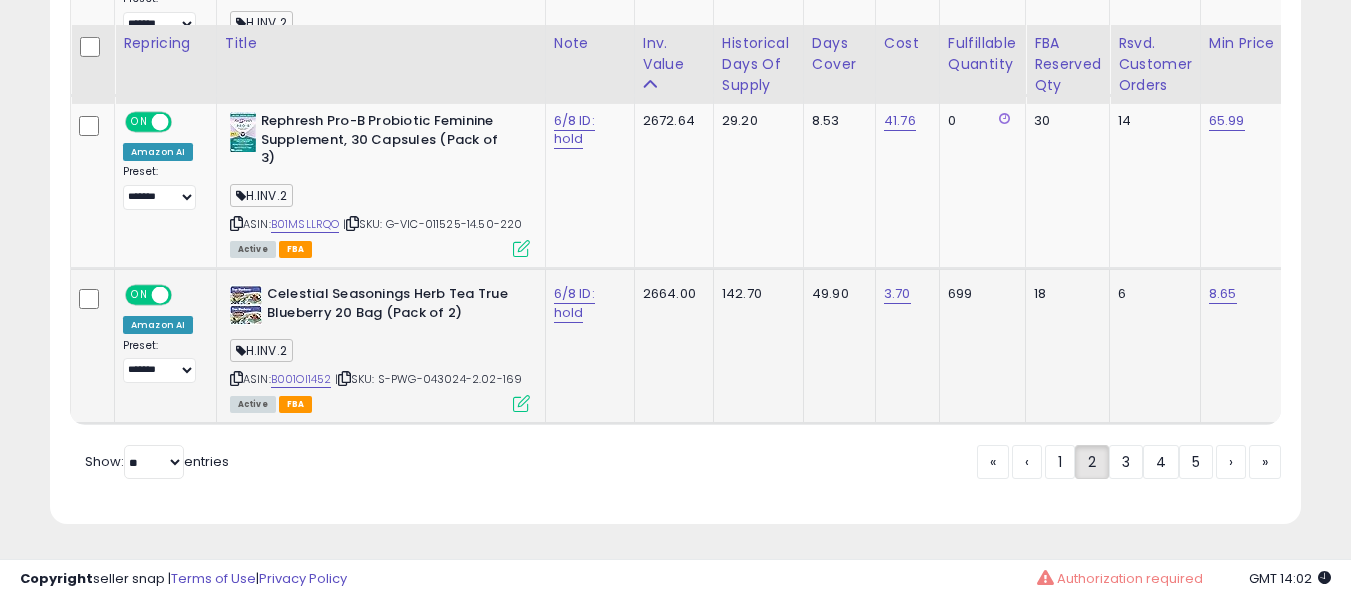click on "2664.00" 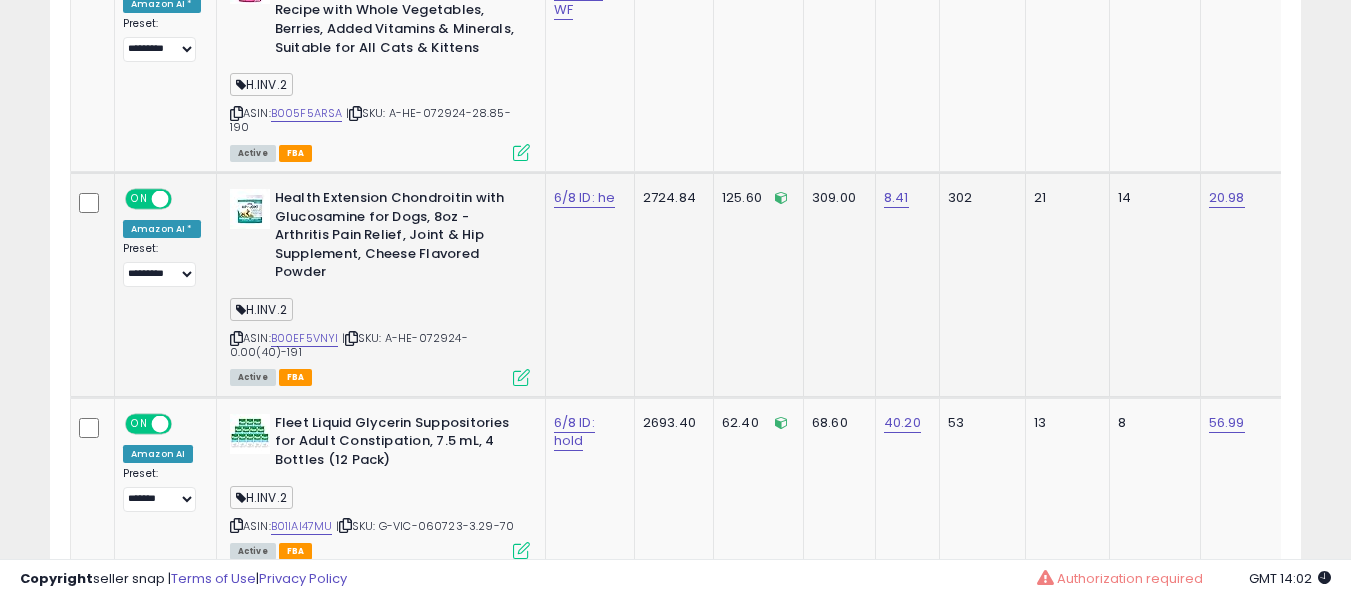 scroll, scrollTop: 825, scrollLeft: 0, axis: vertical 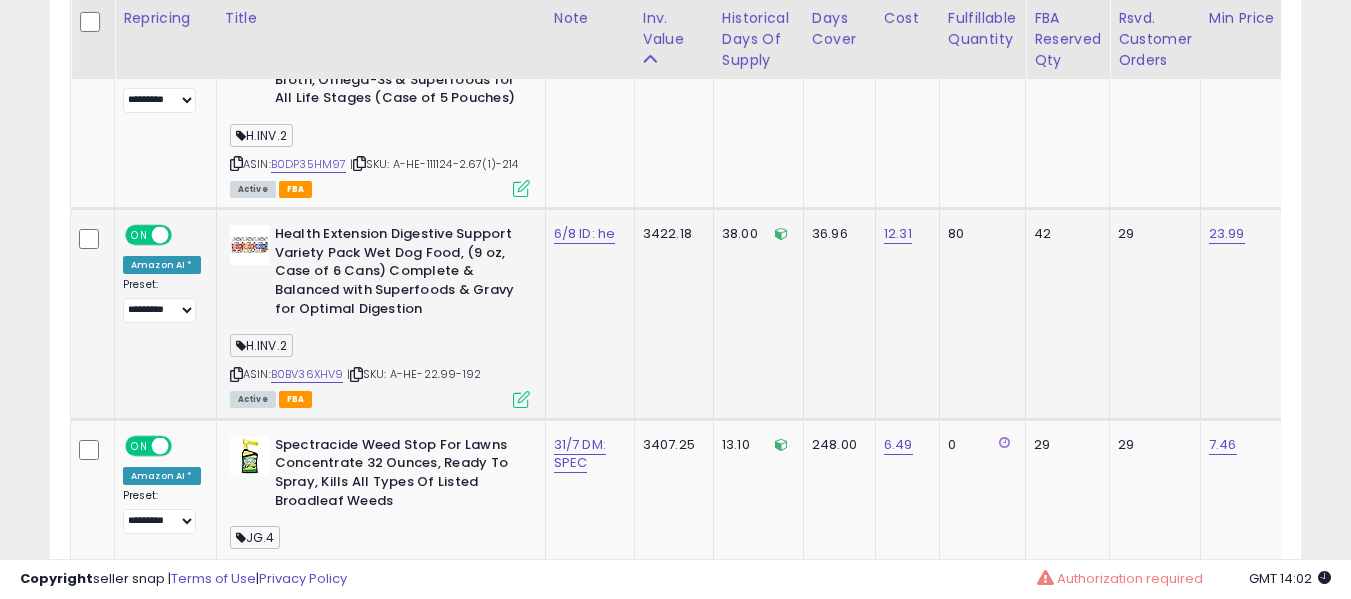 click on "6/8 ID: he" at bounding box center [586, 234] 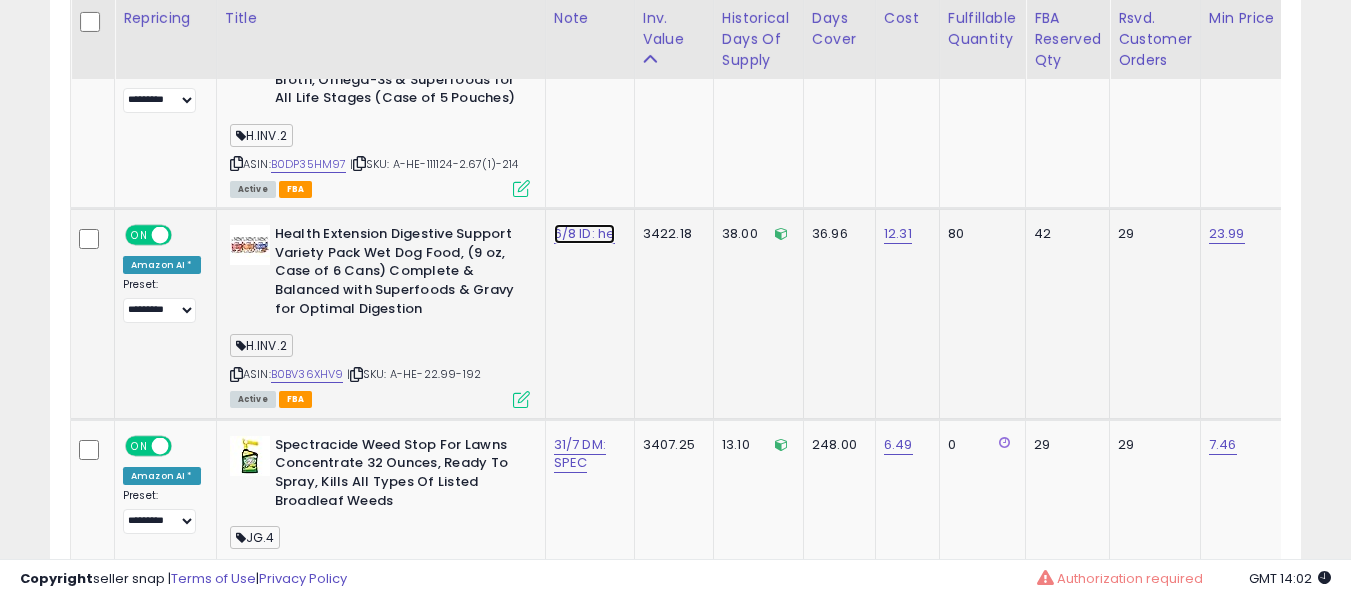 click on "6/8 ID: he" at bounding box center (576, -4682) 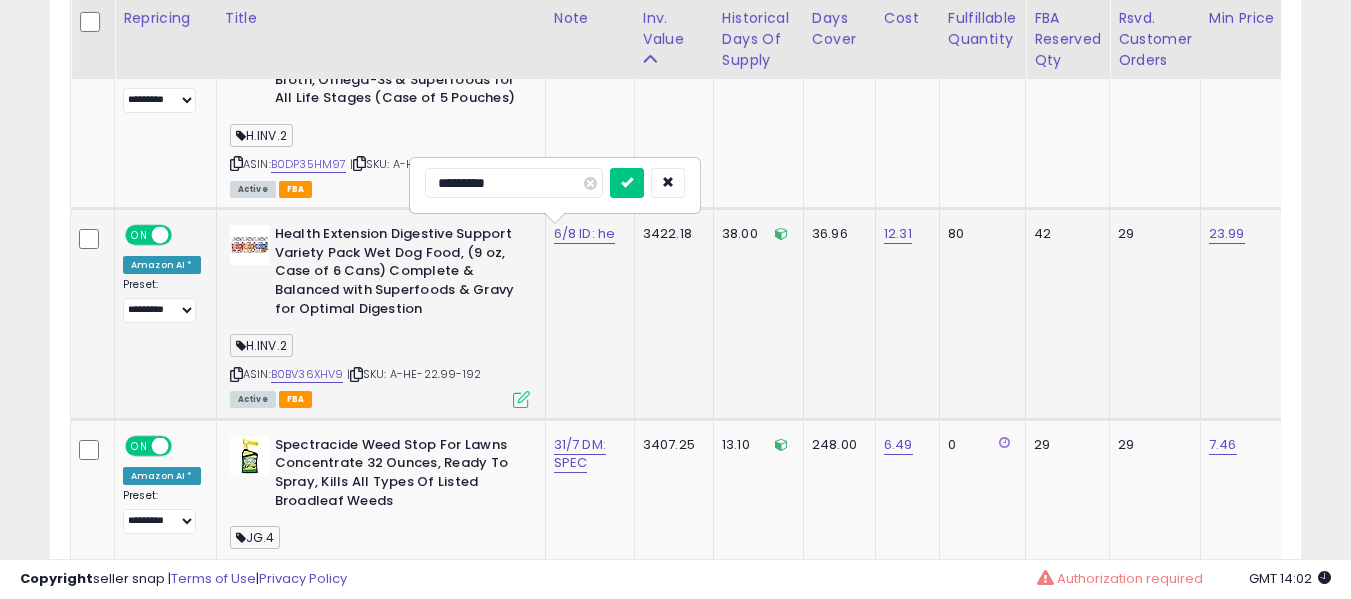 type on "**********" 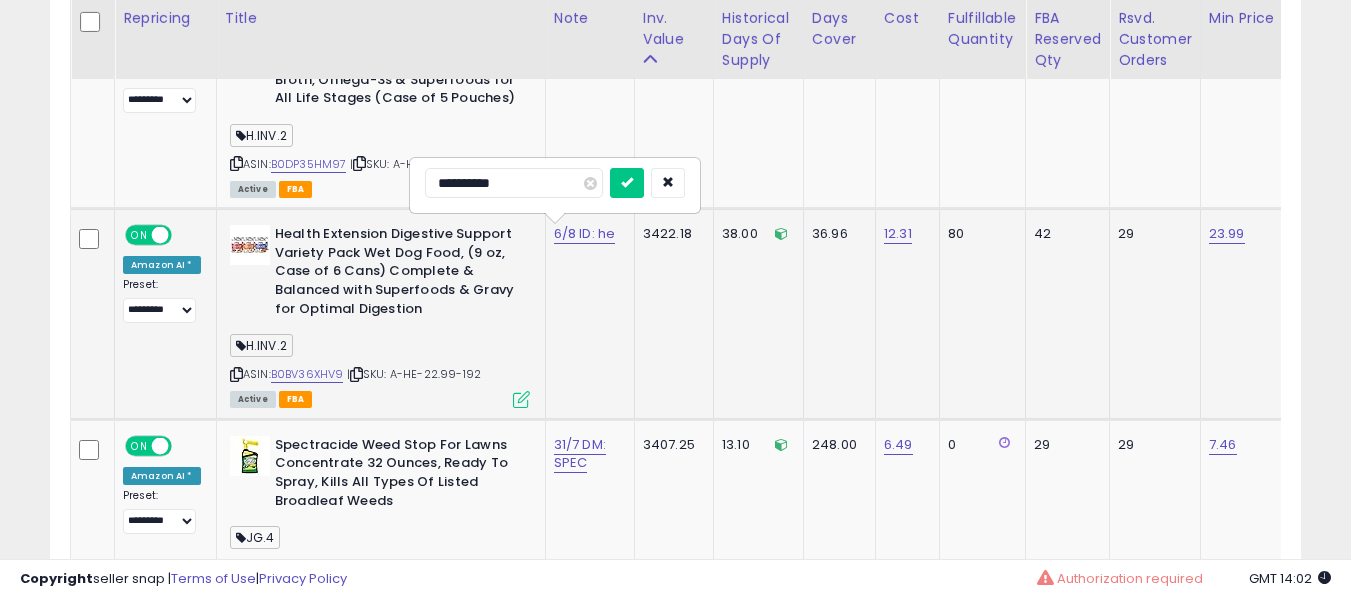 click at bounding box center (627, 183) 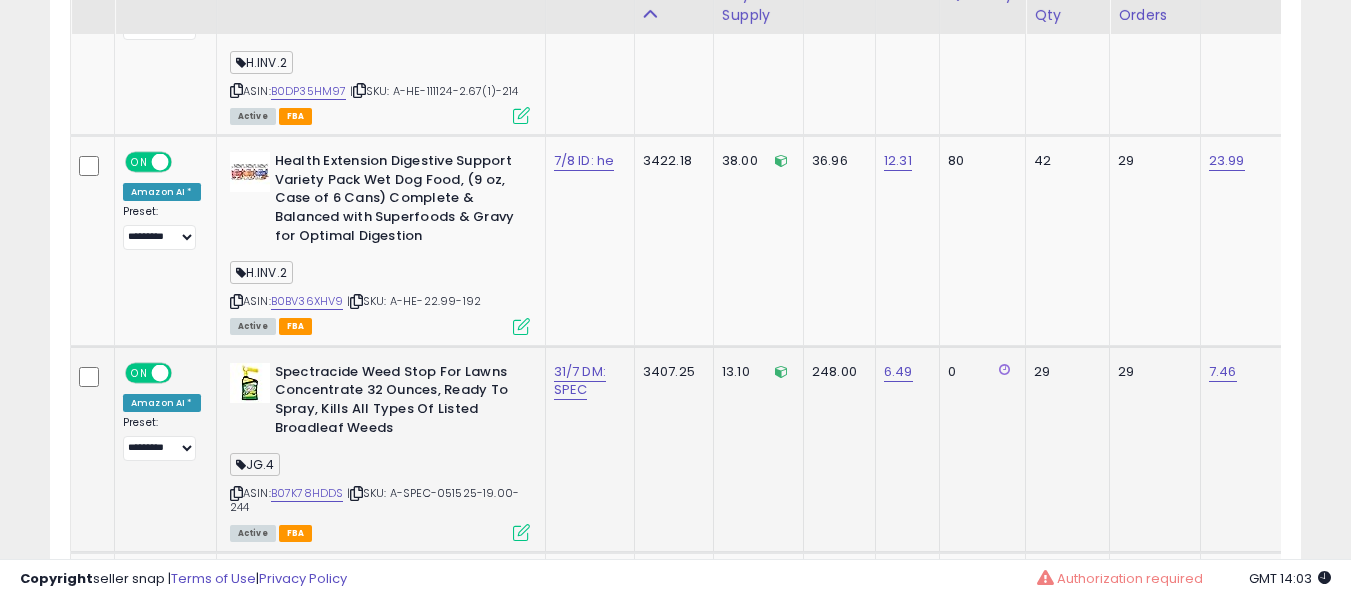scroll, scrollTop: 5924, scrollLeft: 0, axis: vertical 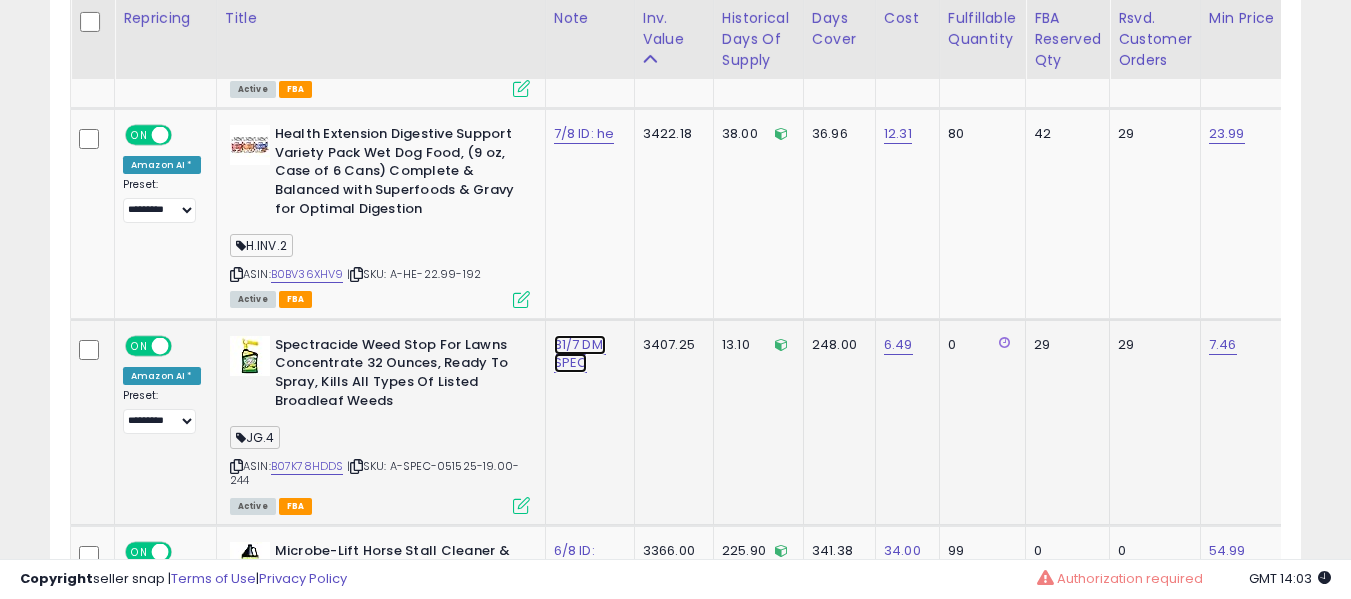 click on "31/7 DM: SPEC" at bounding box center [576, -4782] 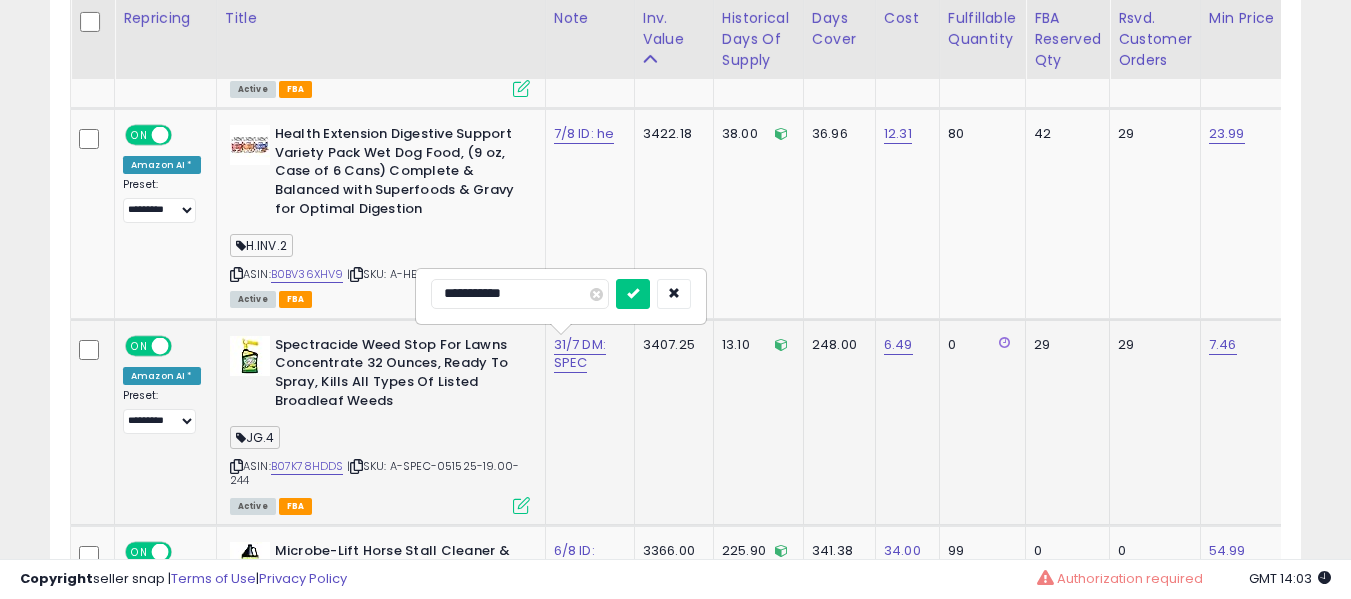 type on "**********" 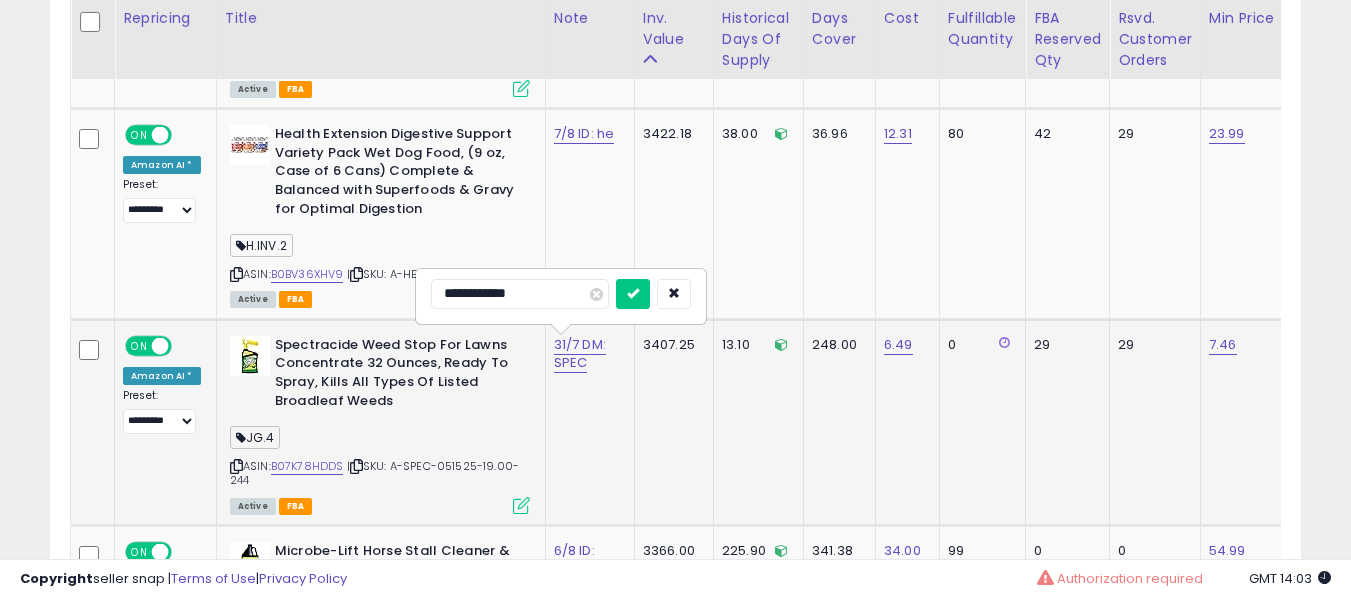 click at bounding box center (633, 294) 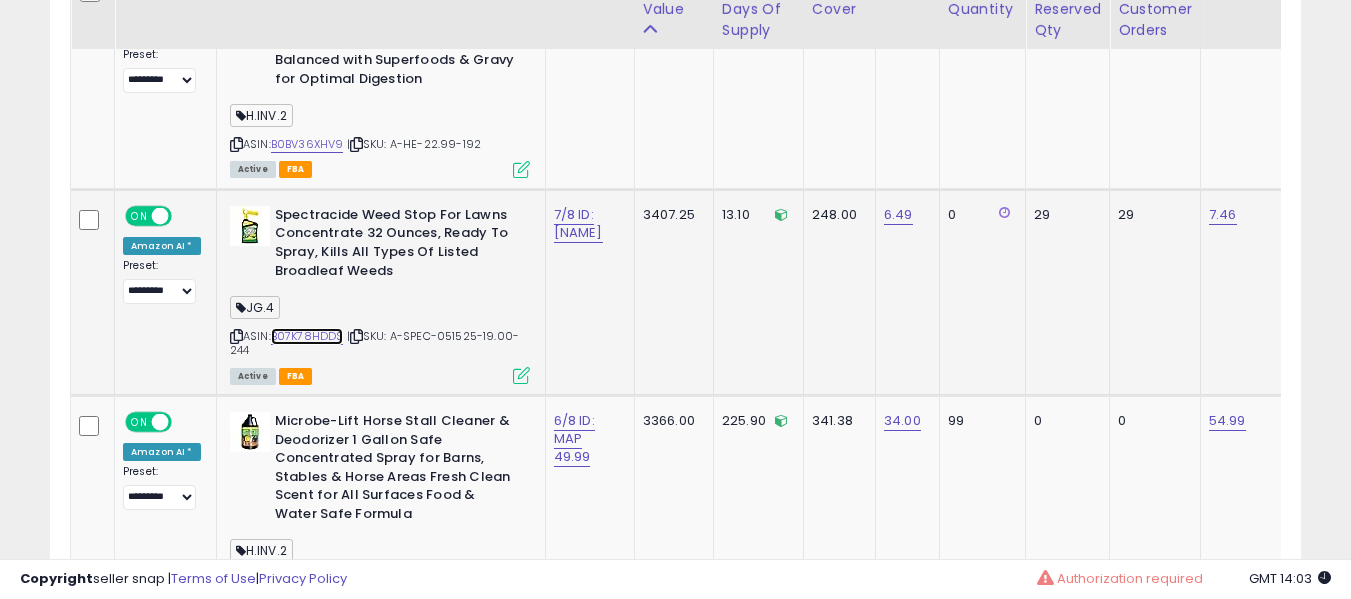 scroll, scrollTop: 6024, scrollLeft: 0, axis: vertical 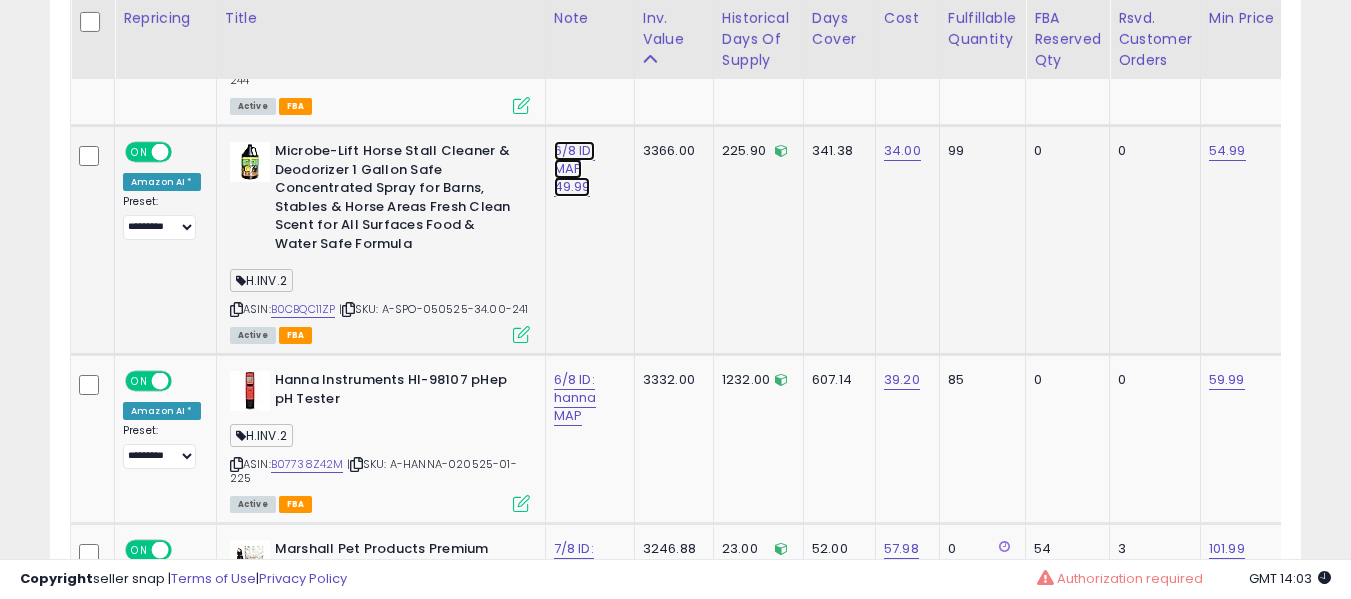 click on "6/8 ID: MAP 49.99" at bounding box center [576, -5182] 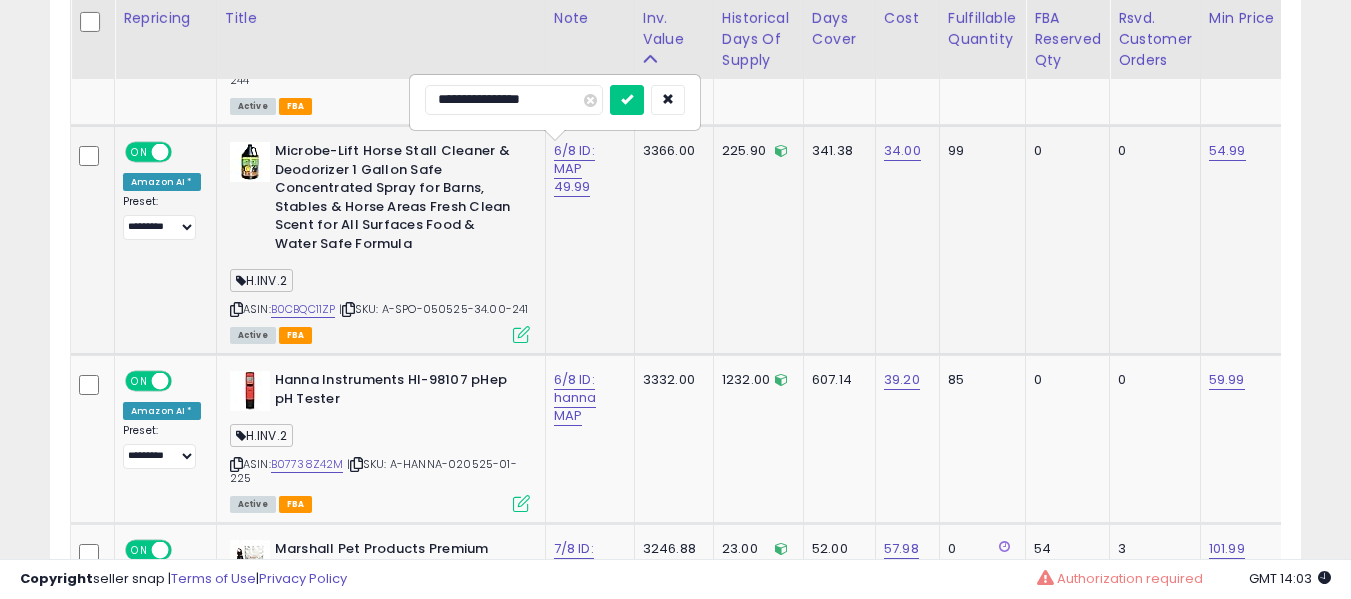 type on "**********" 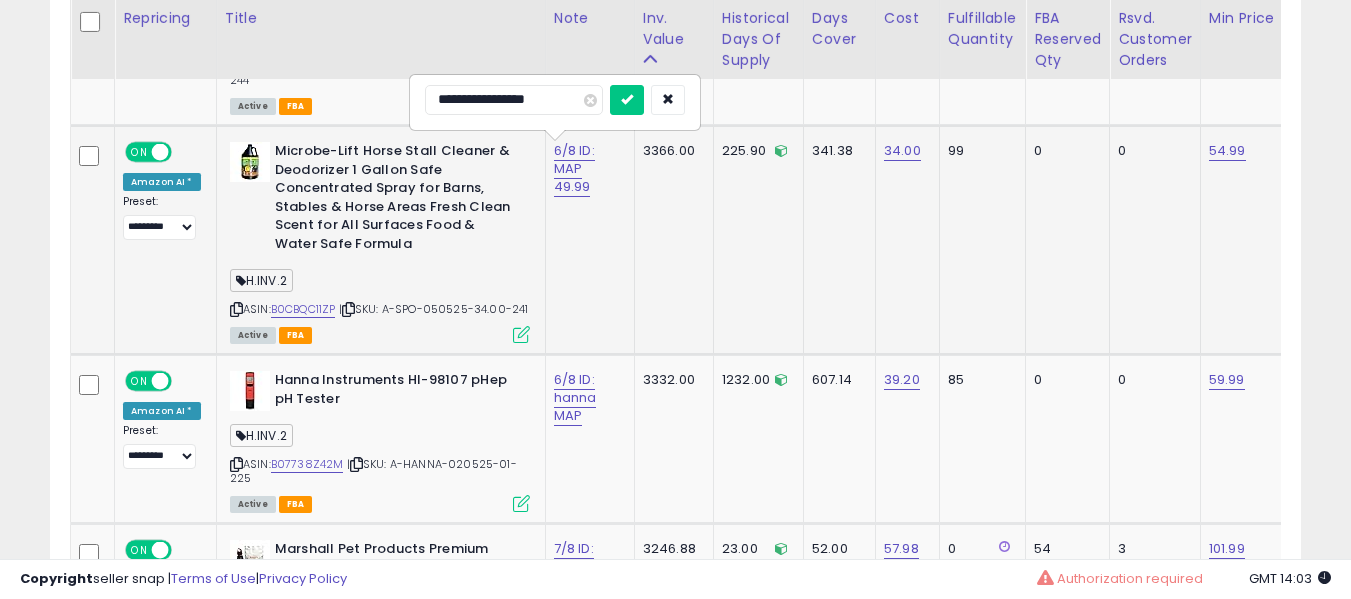 click at bounding box center (627, 100) 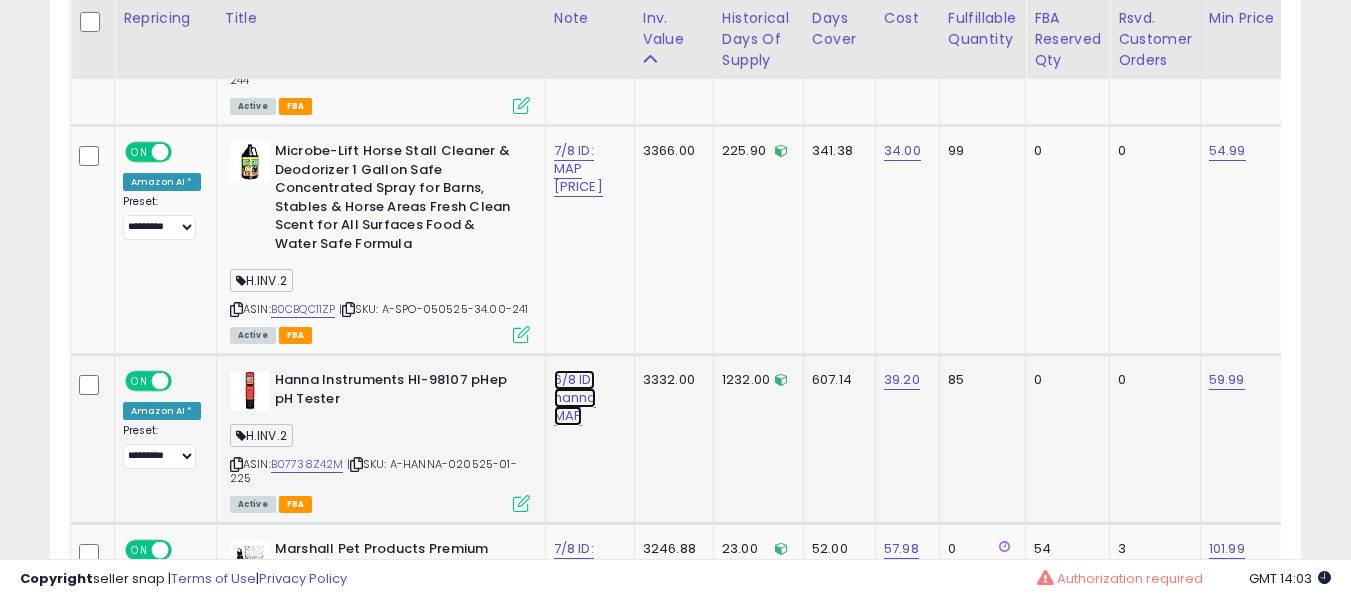 click on "6/8 ID: hanna MAP" at bounding box center [576, -5182] 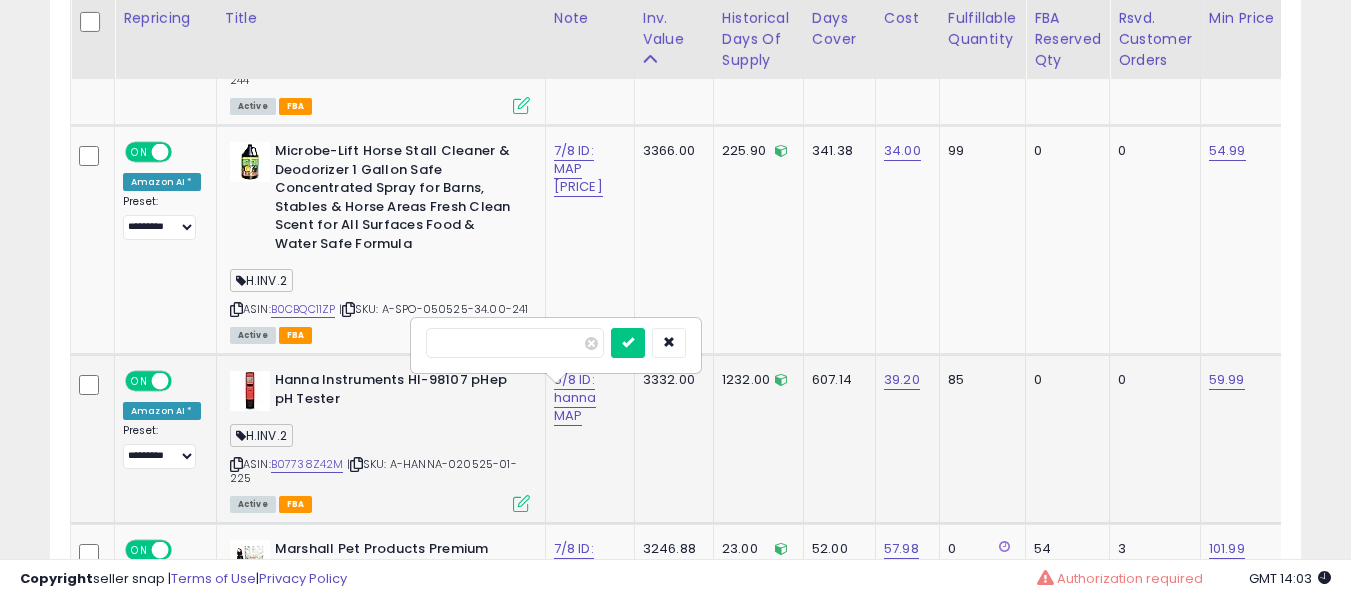 scroll, scrollTop: 6424, scrollLeft: 0, axis: vertical 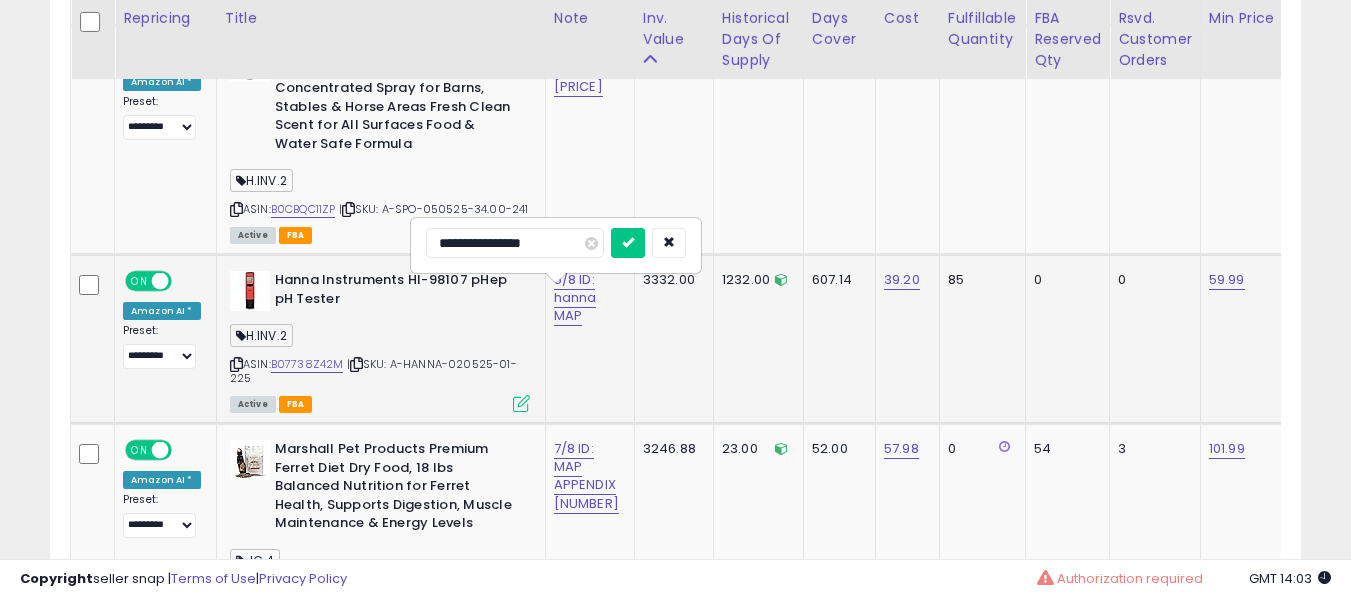 type on "**********" 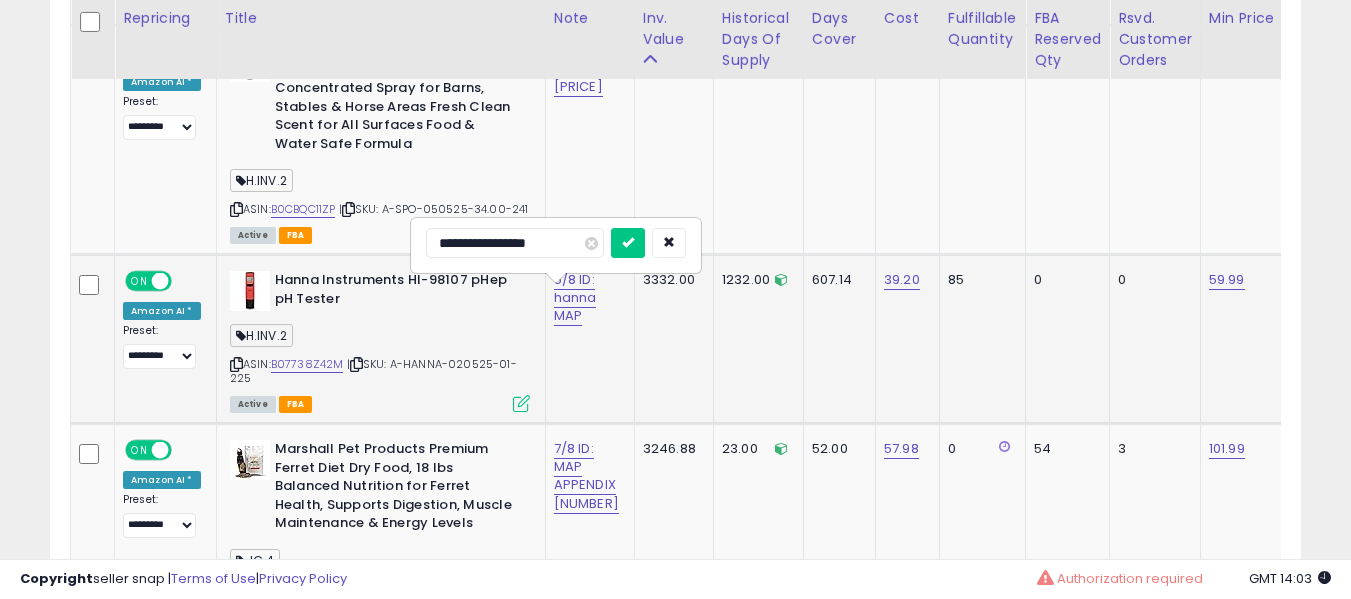 click at bounding box center (628, 243) 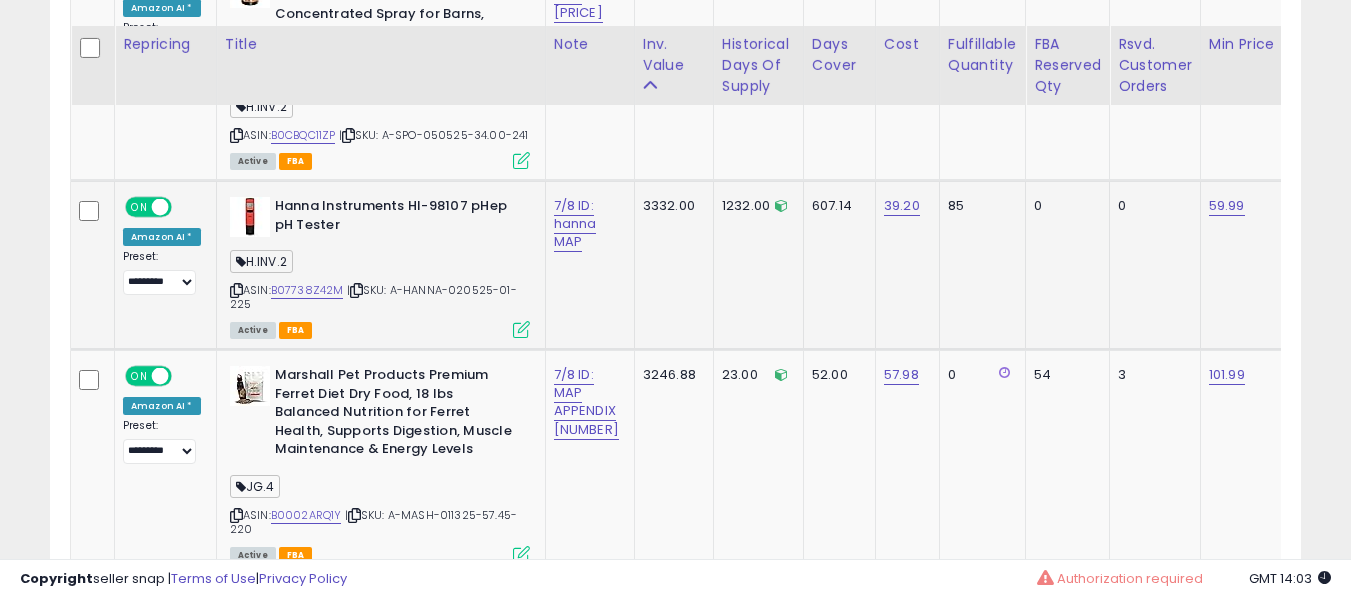 scroll, scrollTop: 6524, scrollLeft: 0, axis: vertical 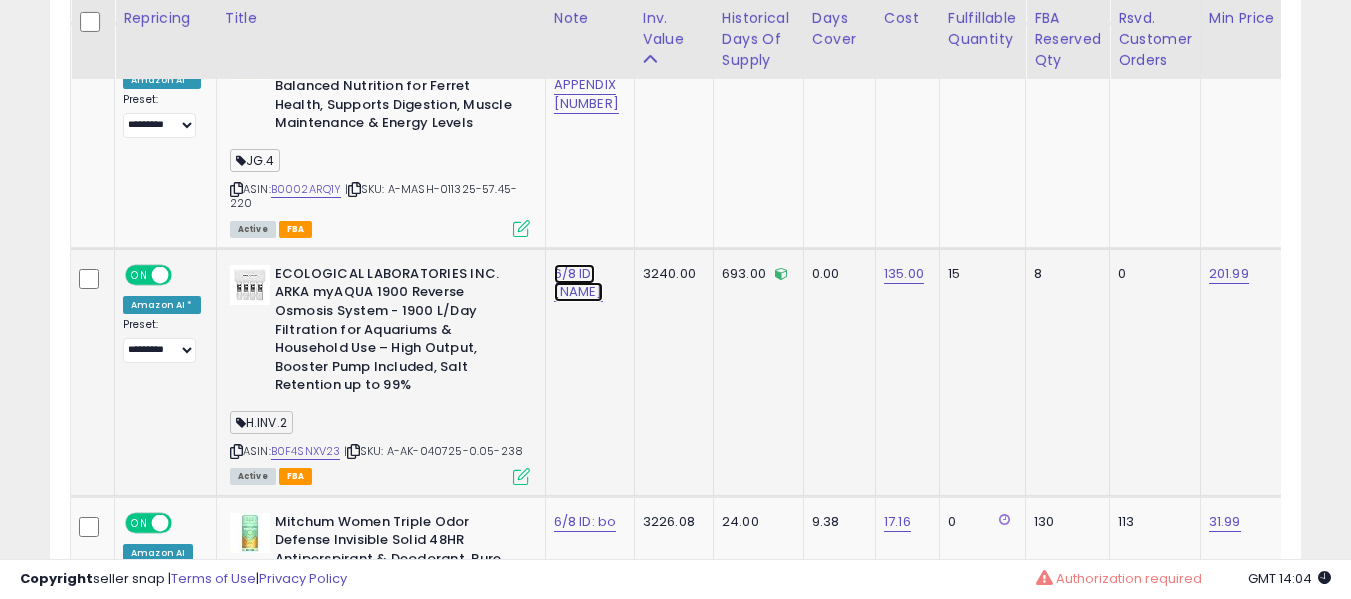 click on "6/8 ID: [NAME]" at bounding box center [576, -5682] 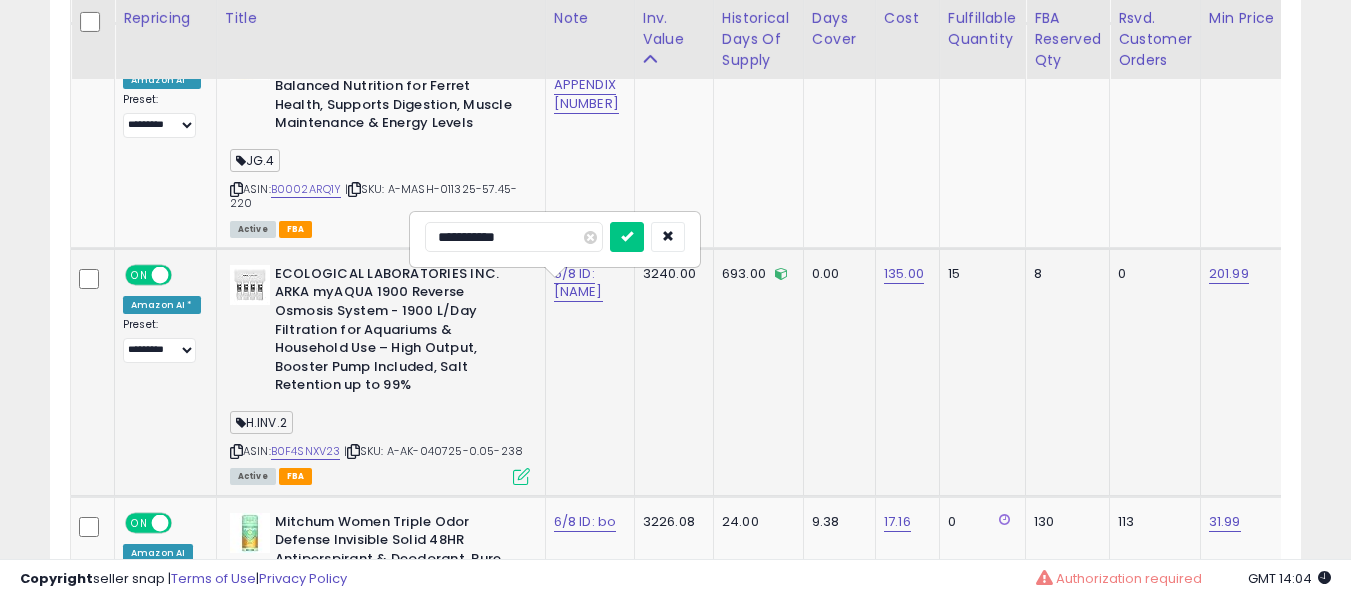type on "**********" 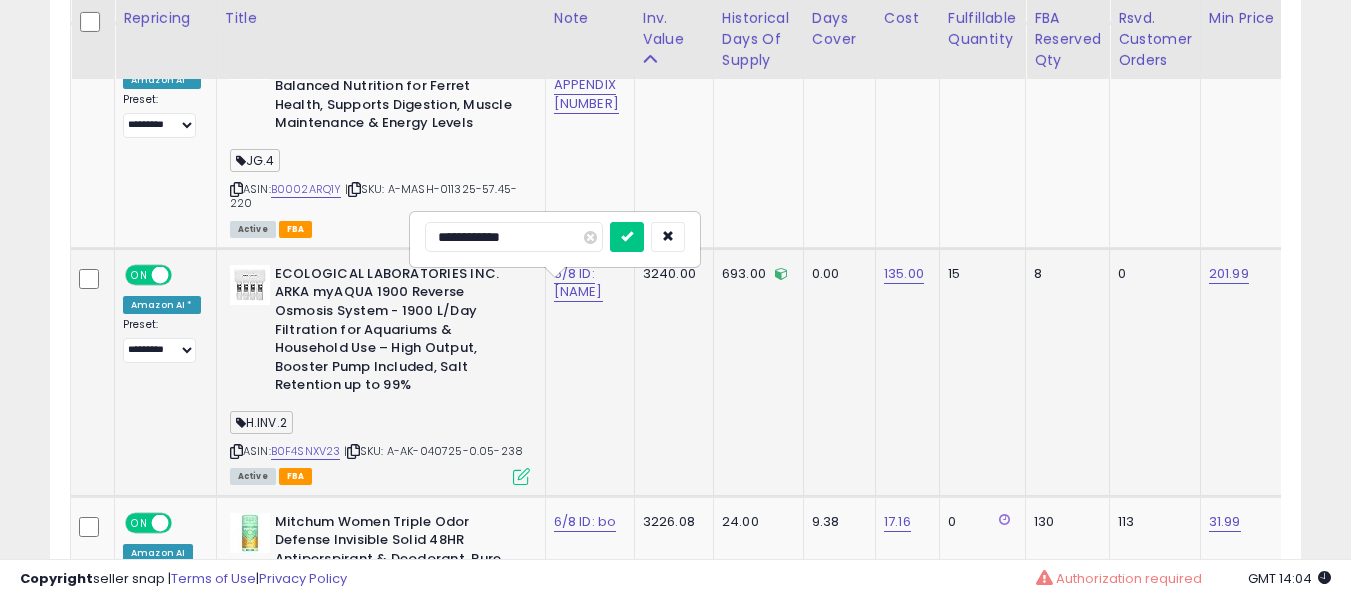 click at bounding box center (627, 237) 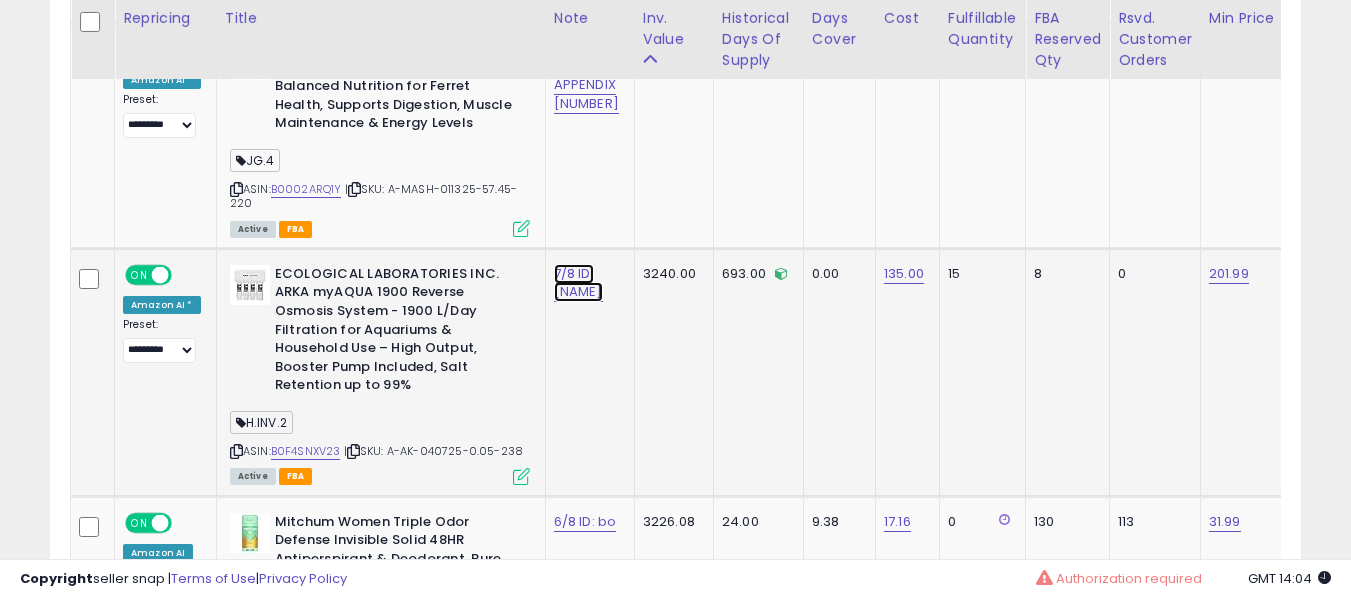 click on "7/8 ID: [NAME]" at bounding box center [576, -5682] 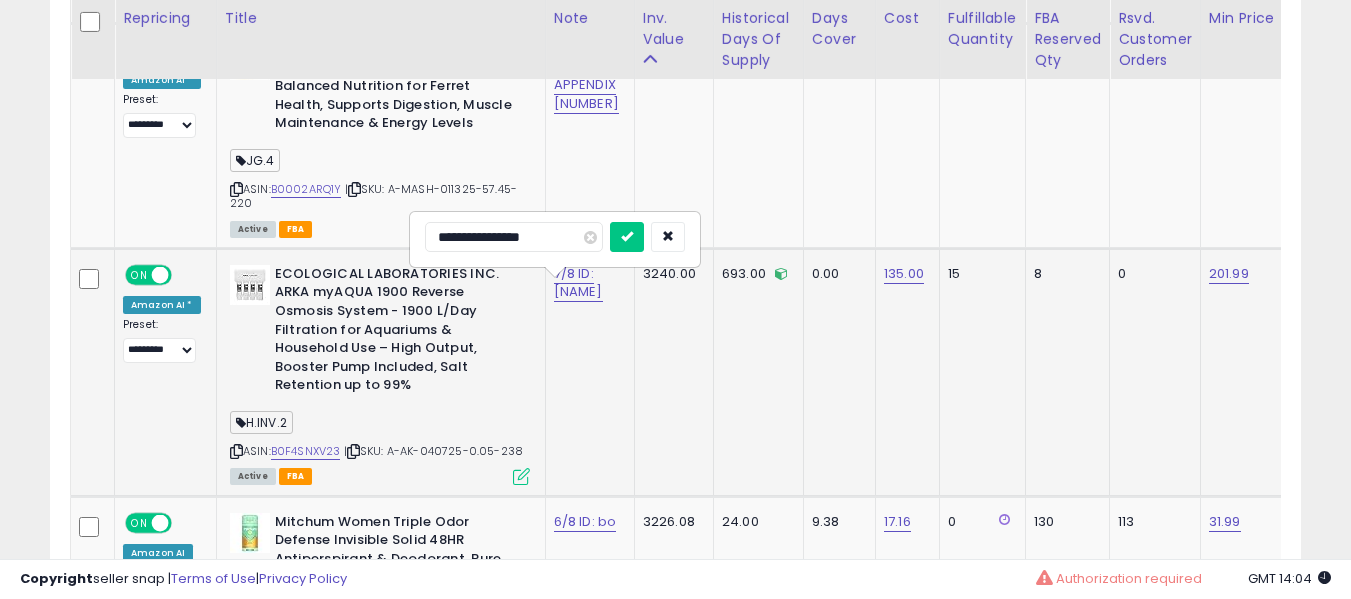 type on "**********" 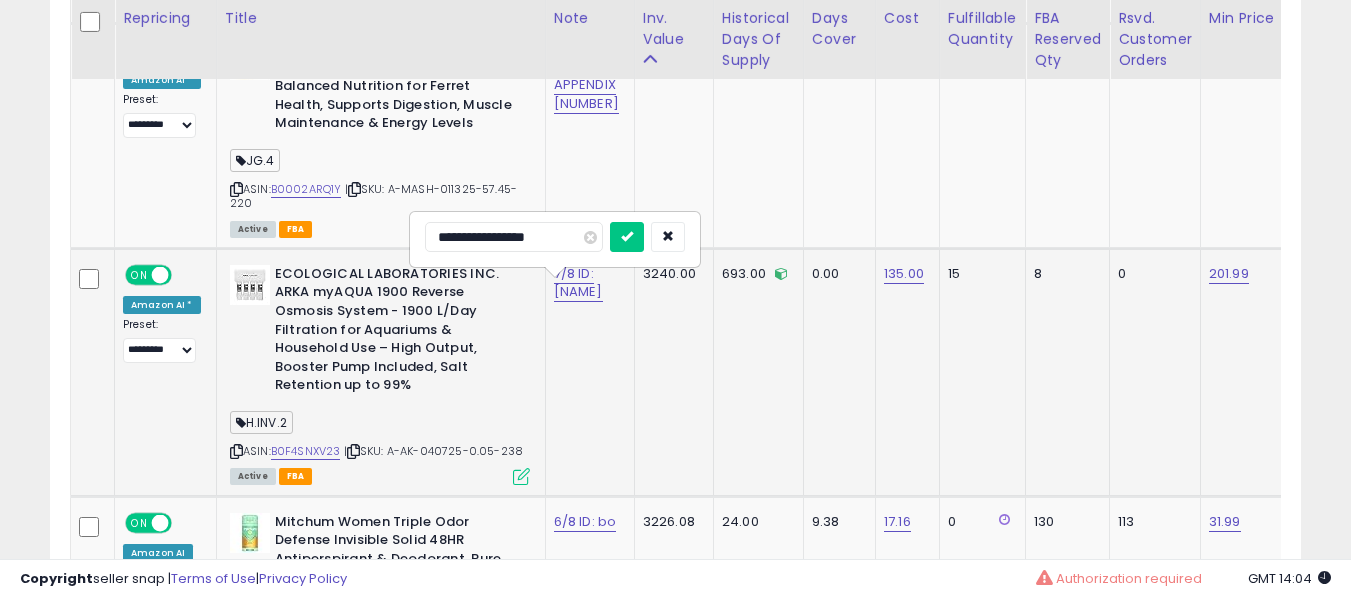 click at bounding box center [627, 237] 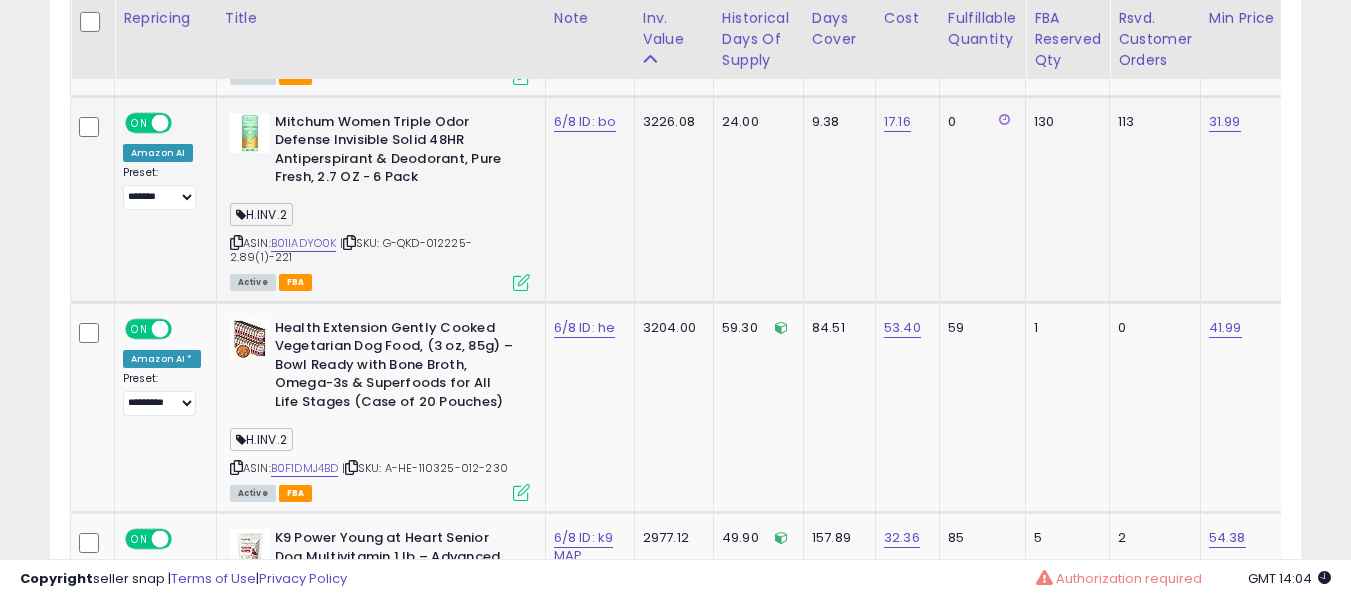 drag, startPoint x: 306, startPoint y: 267, endPoint x: 296, endPoint y: 251, distance: 18.867962 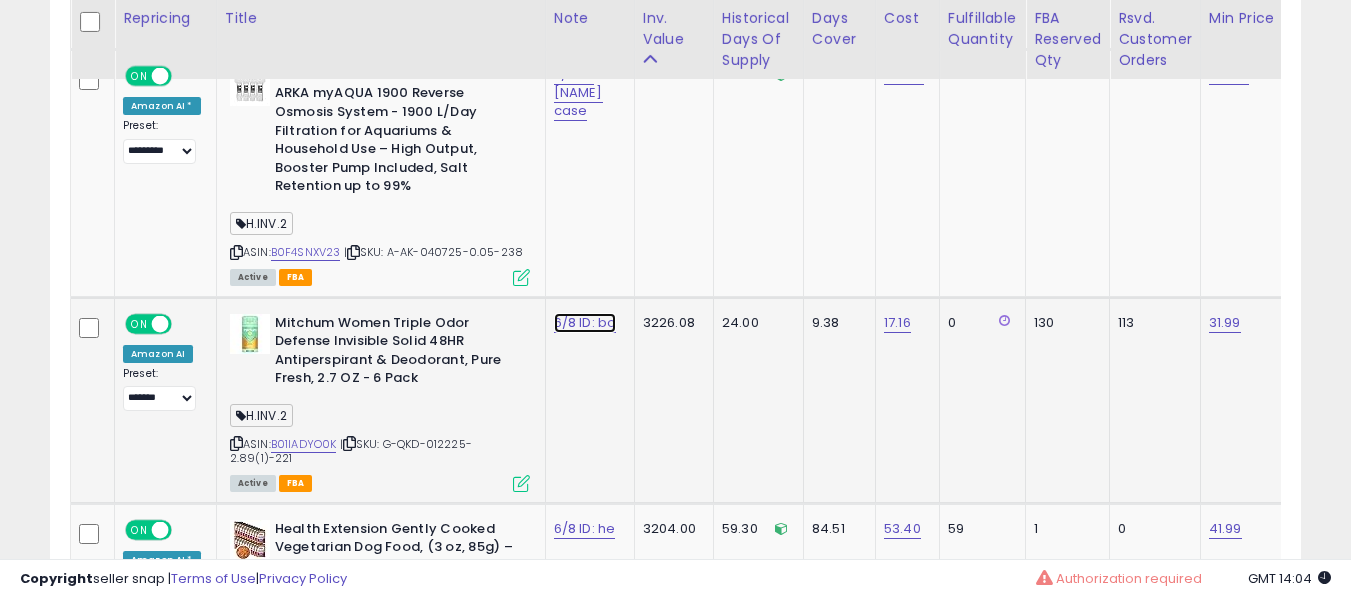 click on "6/8 ID: bo" at bounding box center [576, -5881] 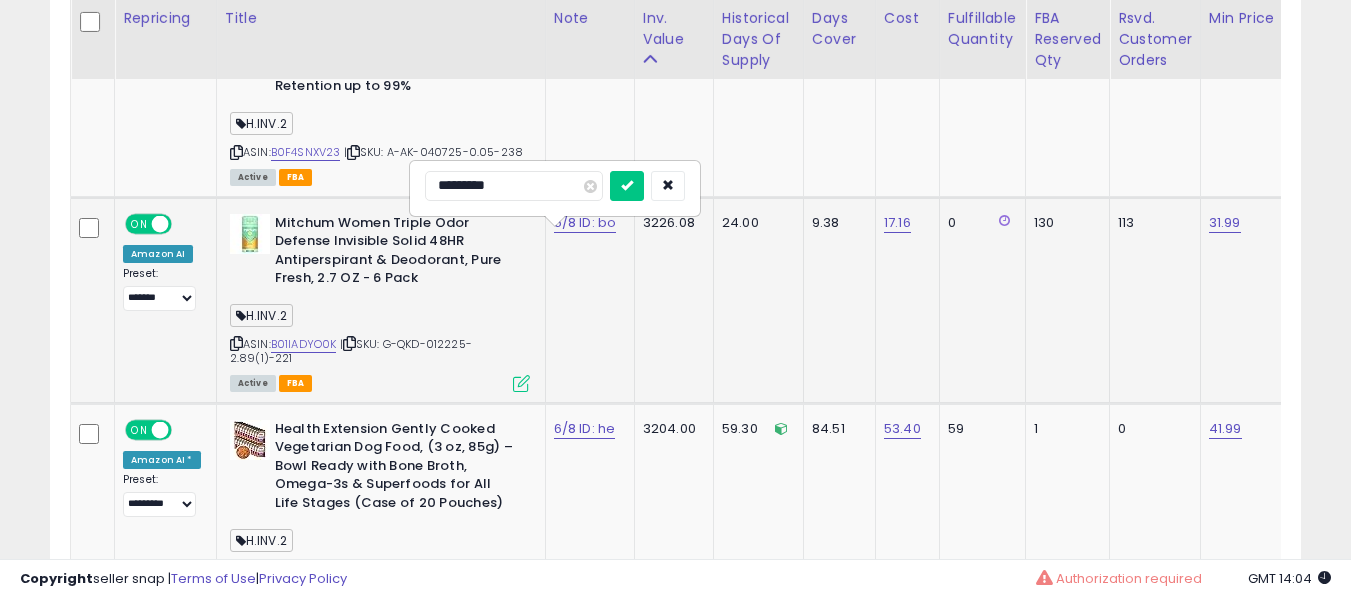 type on "**********" 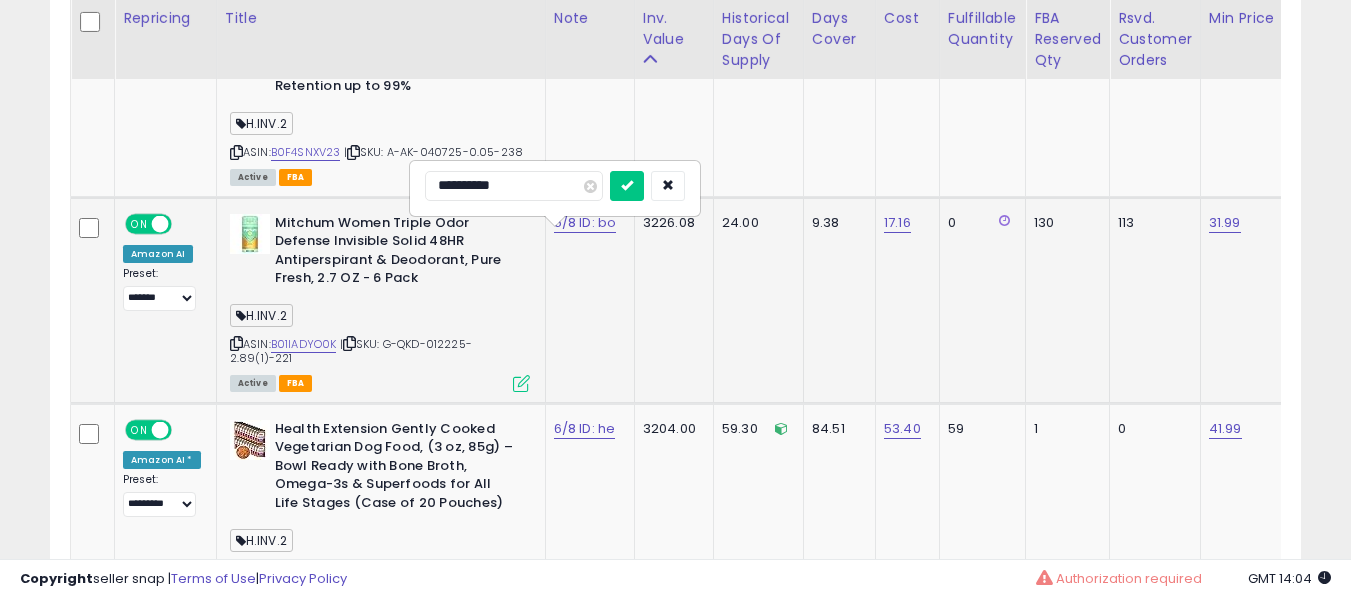 click at bounding box center [627, 186] 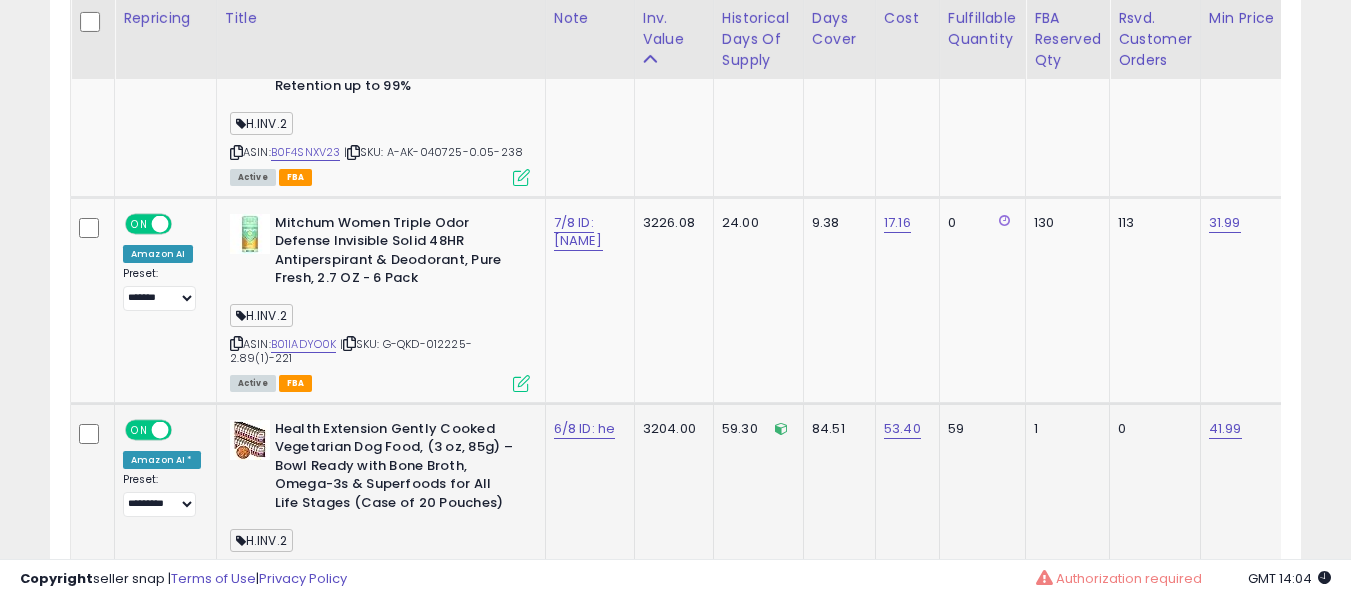 click on "6/8 ID: he" 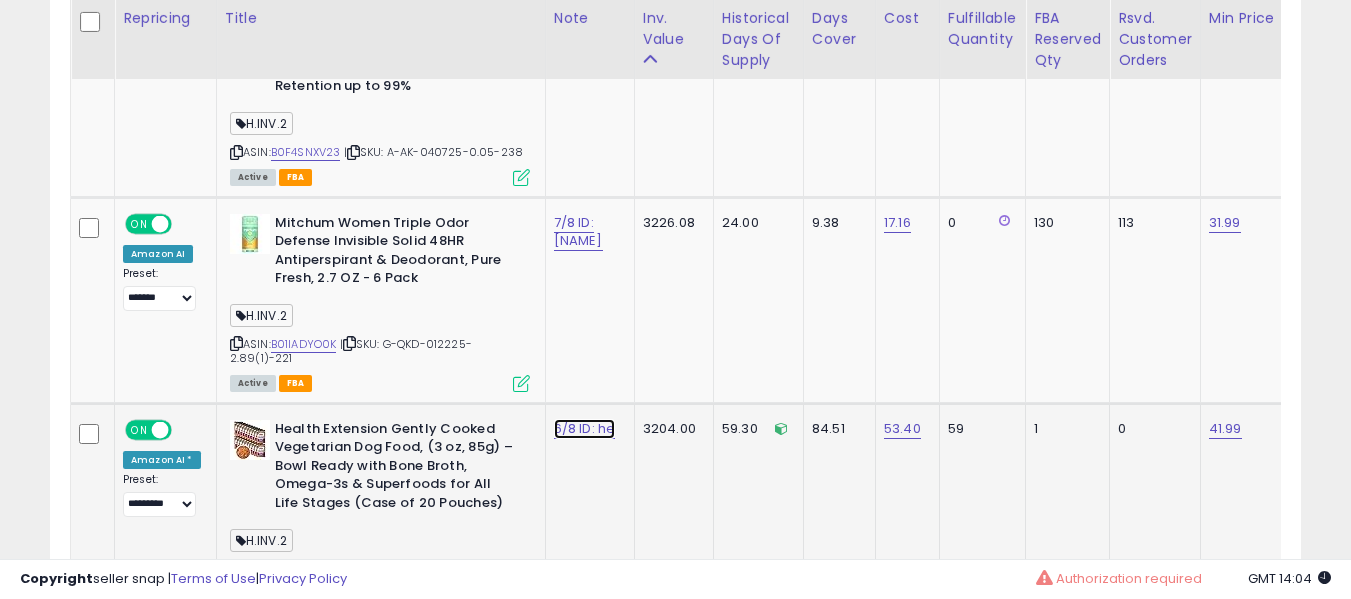 click on "6/8 ID: he" at bounding box center (576, -5981) 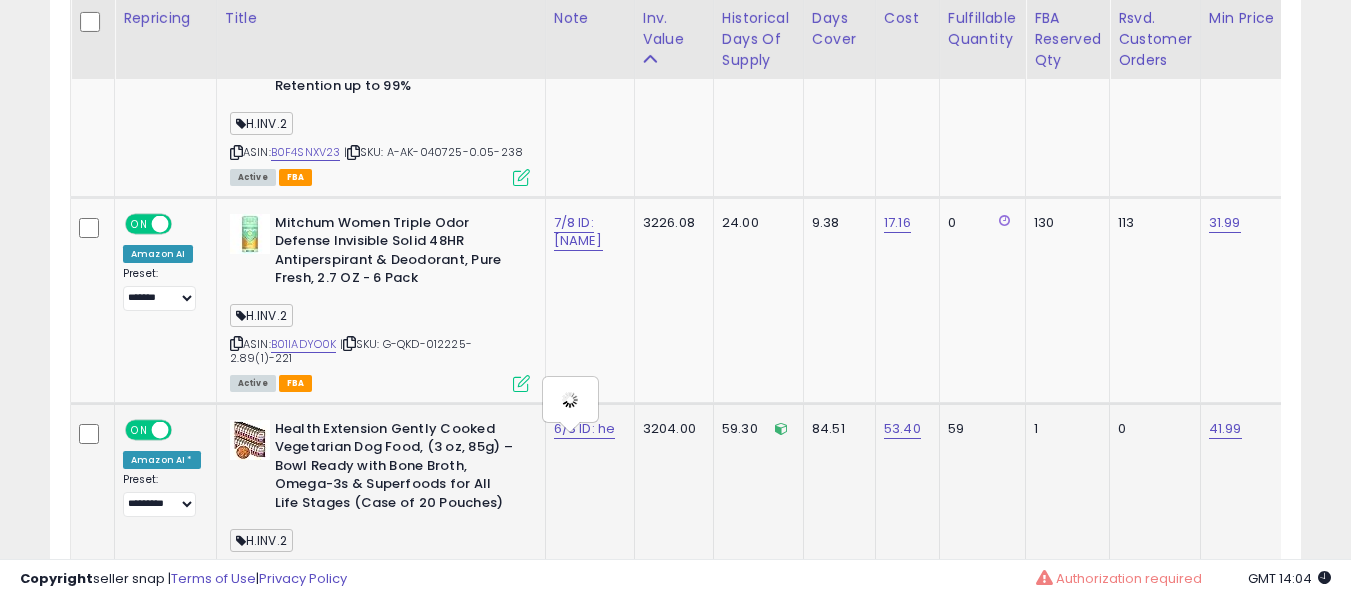 type on "**********" 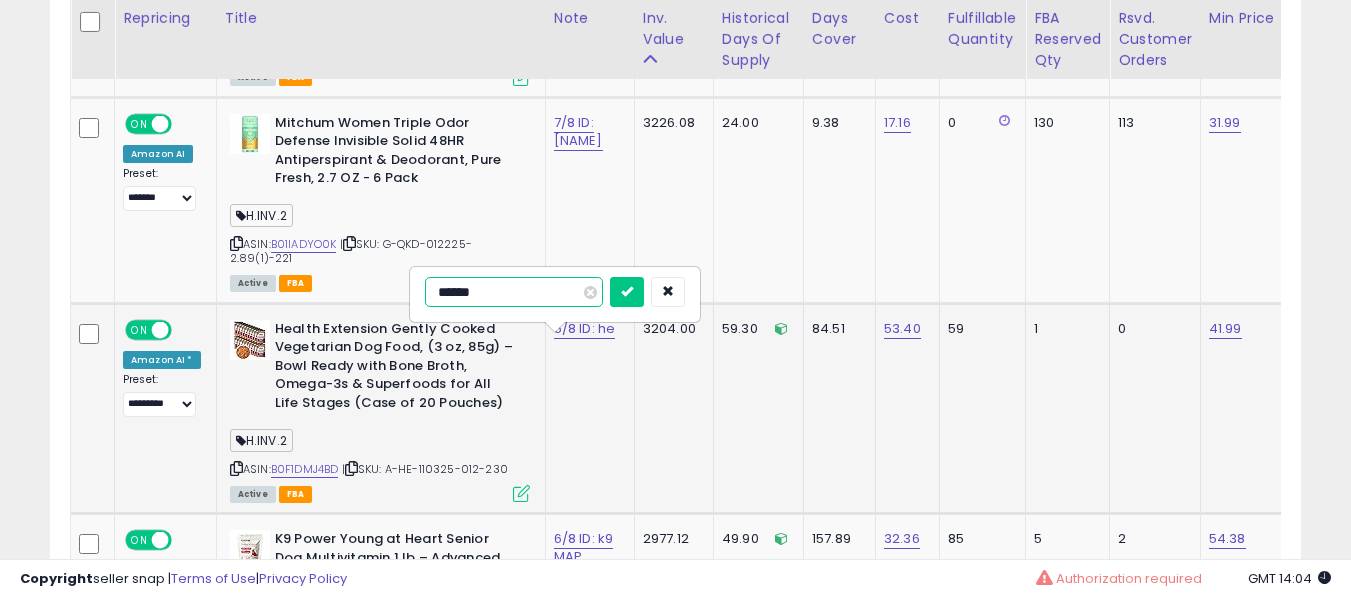 type on "*******" 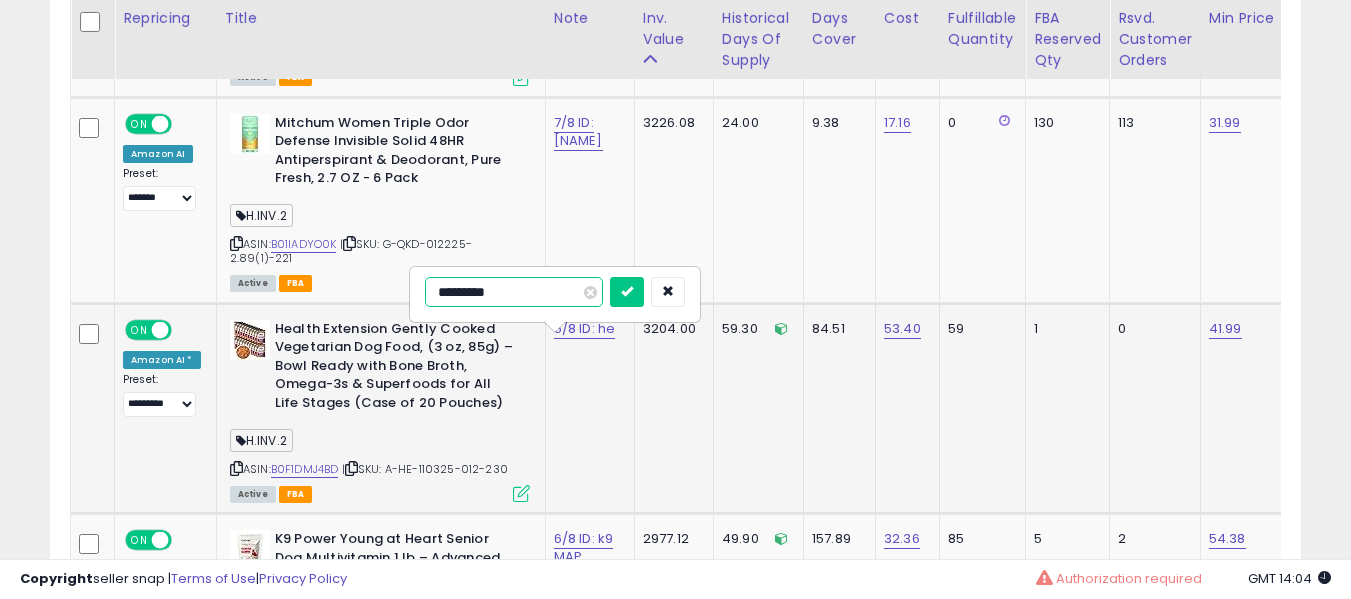click at bounding box center (627, 292) 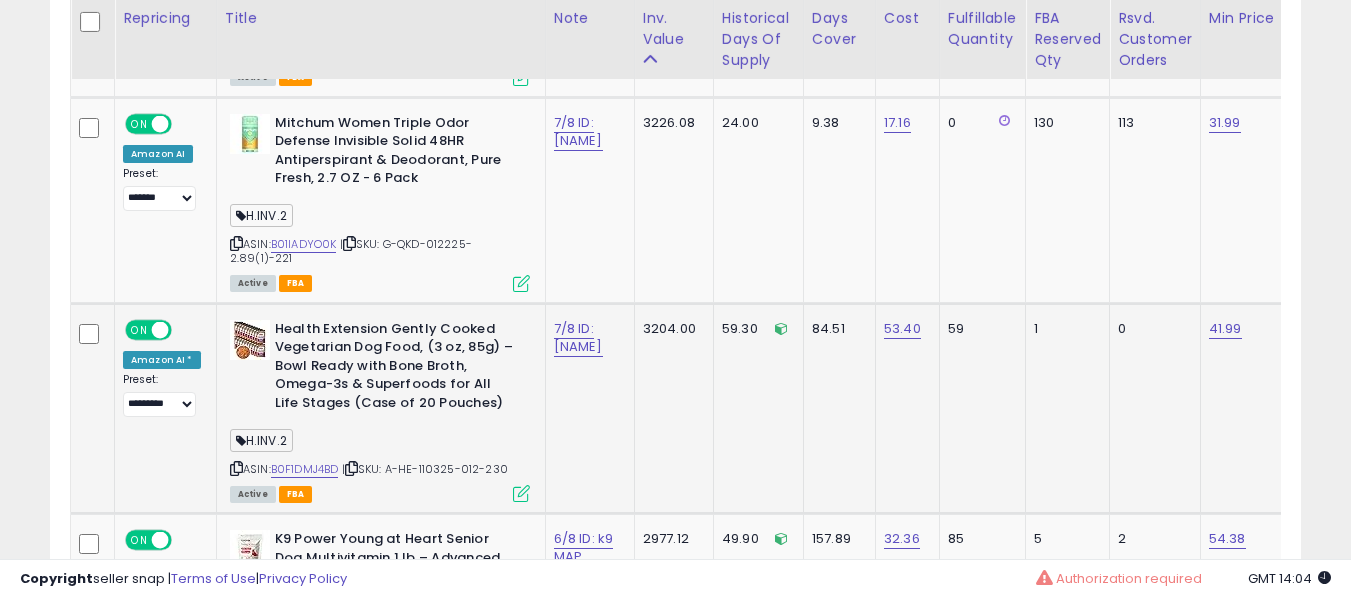 click on "7/8 ID: [NAME]" 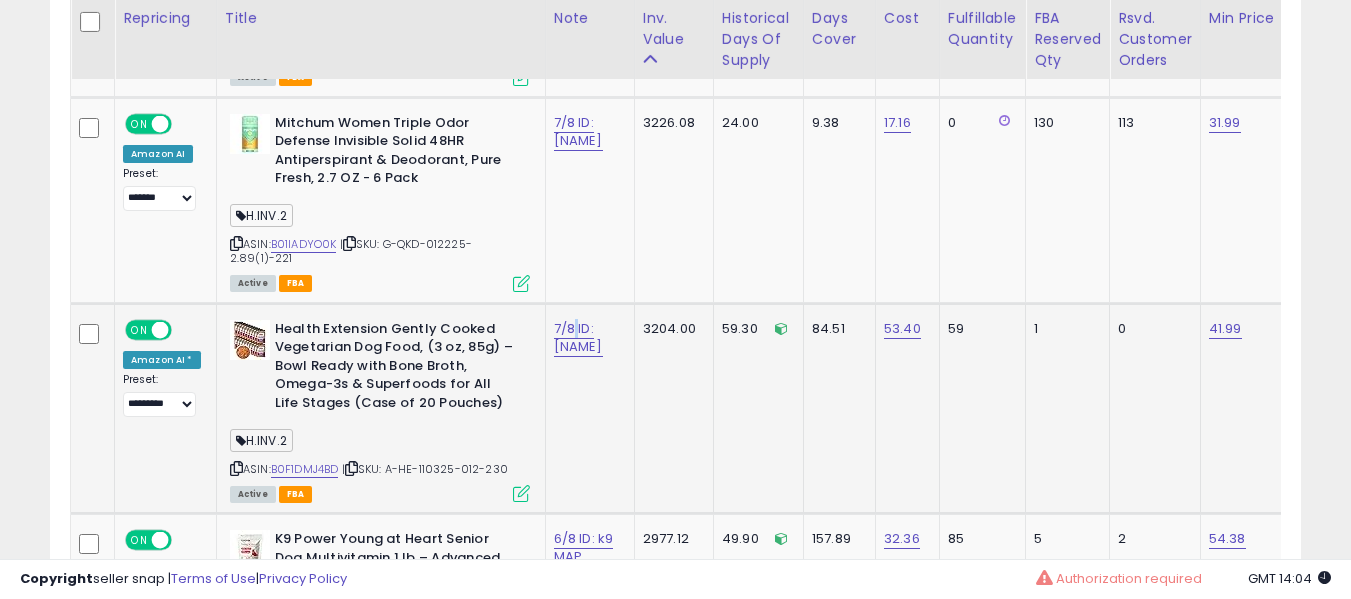 click on "7/8 ID: [NAME]" 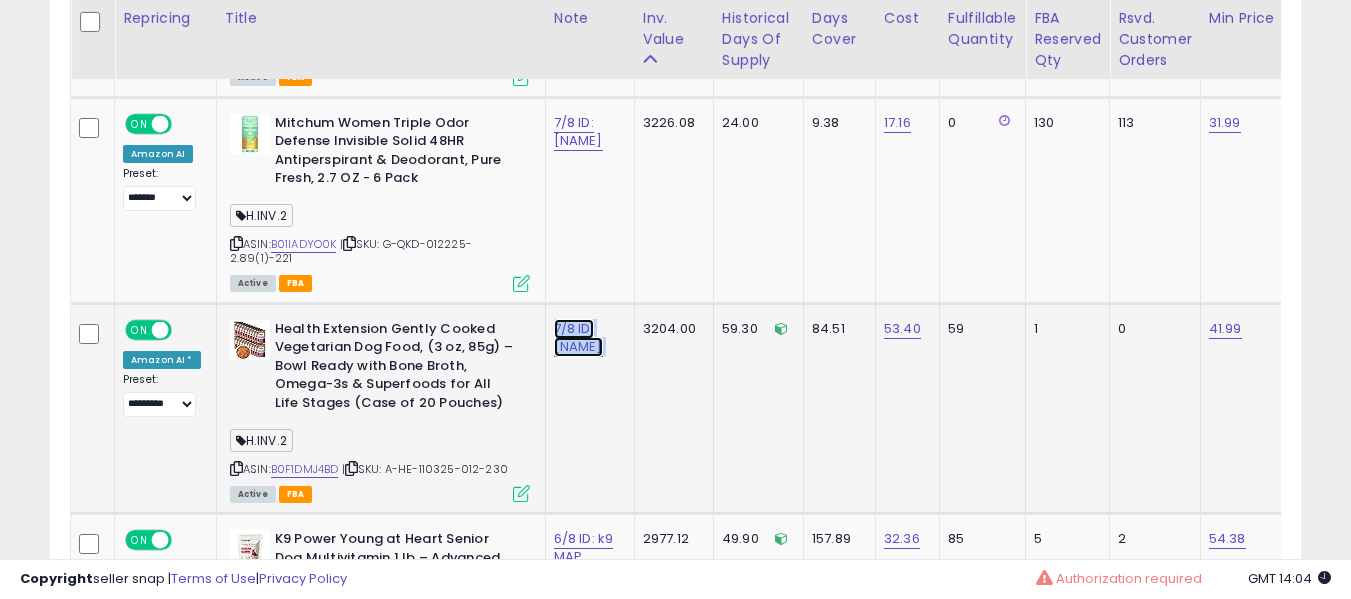 click on "7/8 ID: [NAME]" at bounding box center [578, 338] 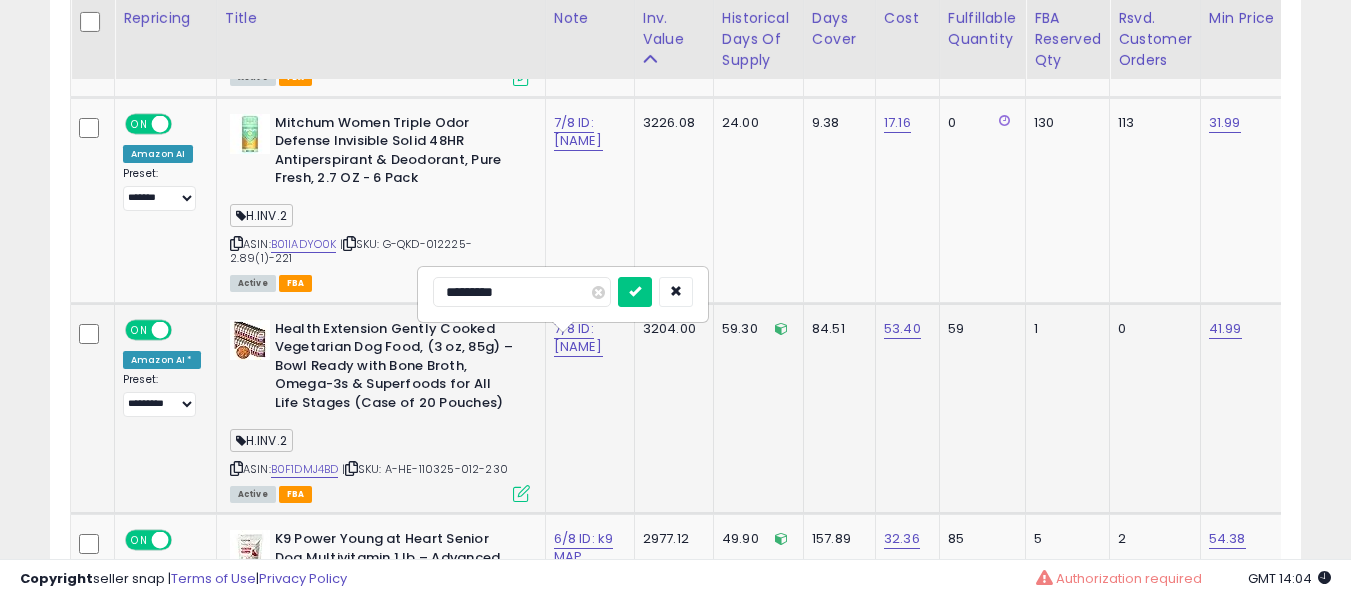type on "**********" 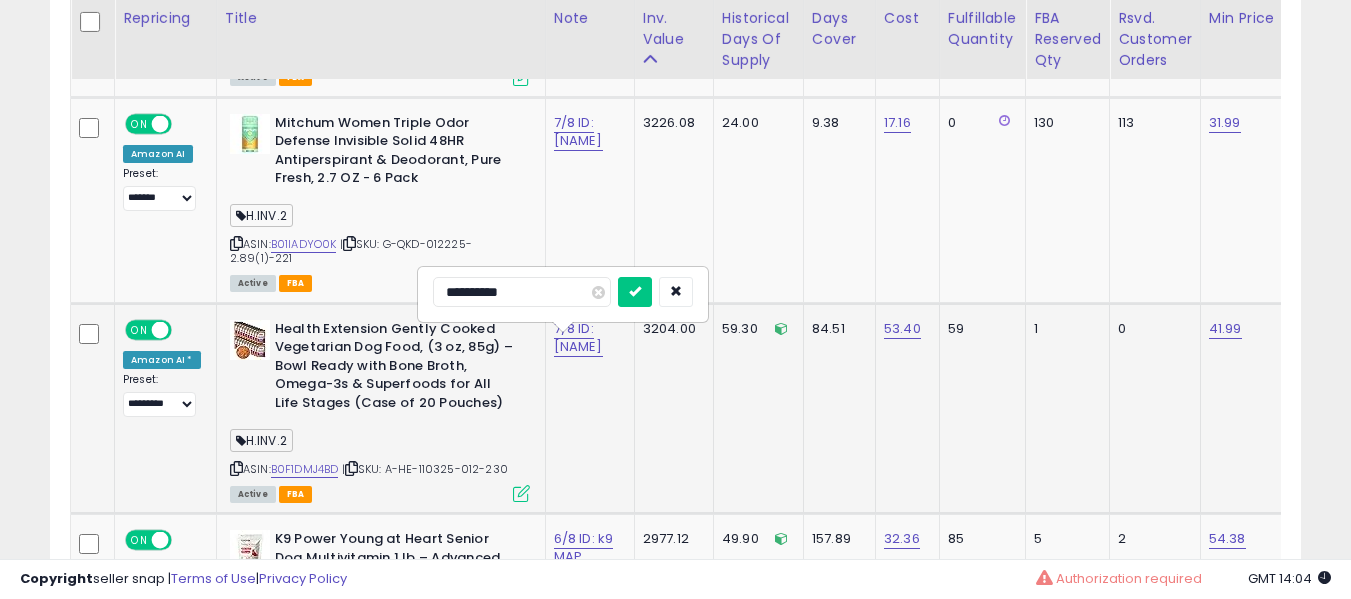 click at bounding box center [635, 292] 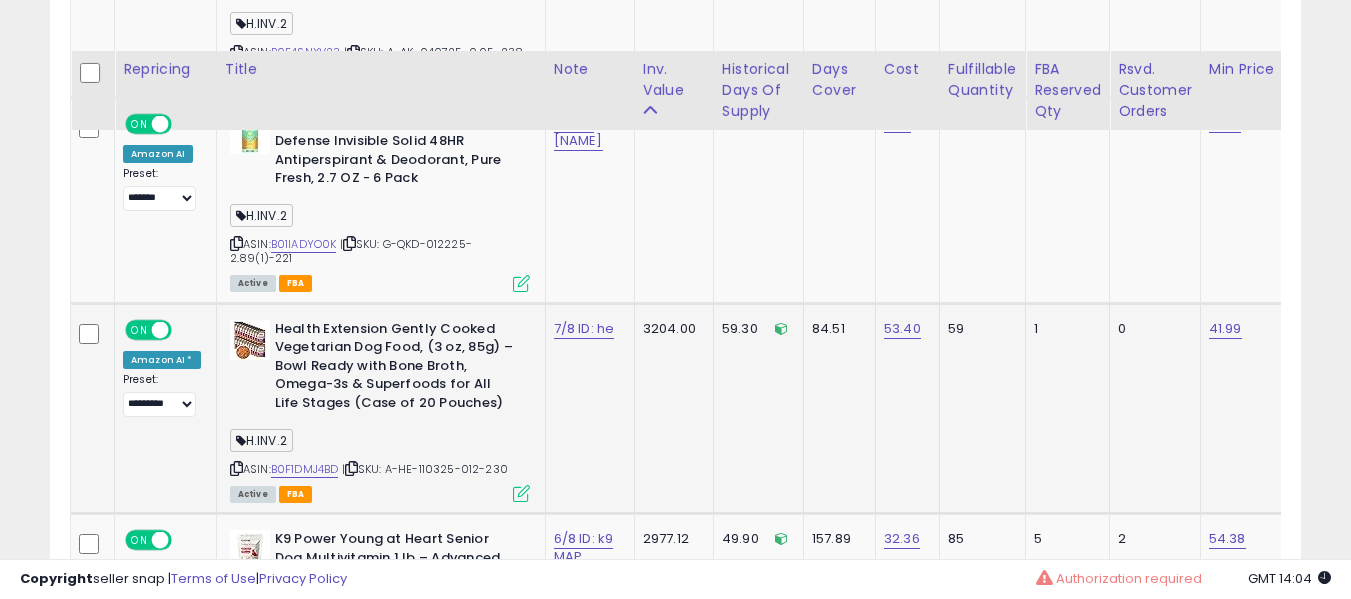 scroll, scrollTop: 7523, scrollLeft: 0, axis: vertical 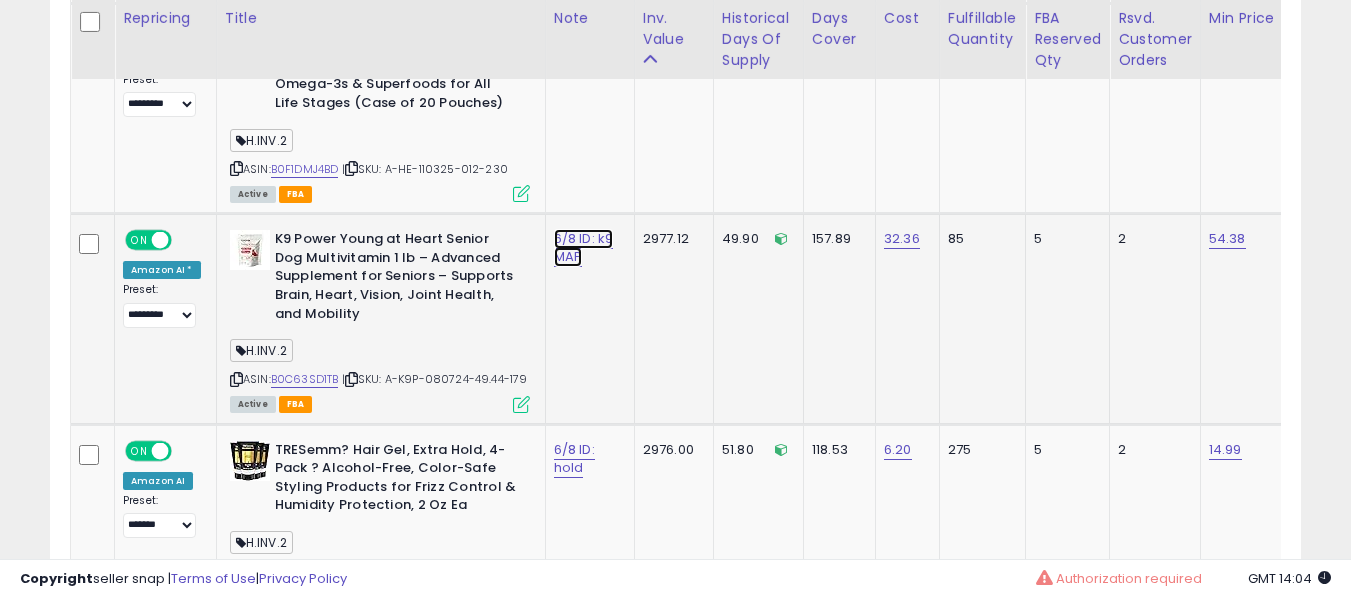 click on "6/8 ID: k9 MAP" at bounding box center [576, -6381] 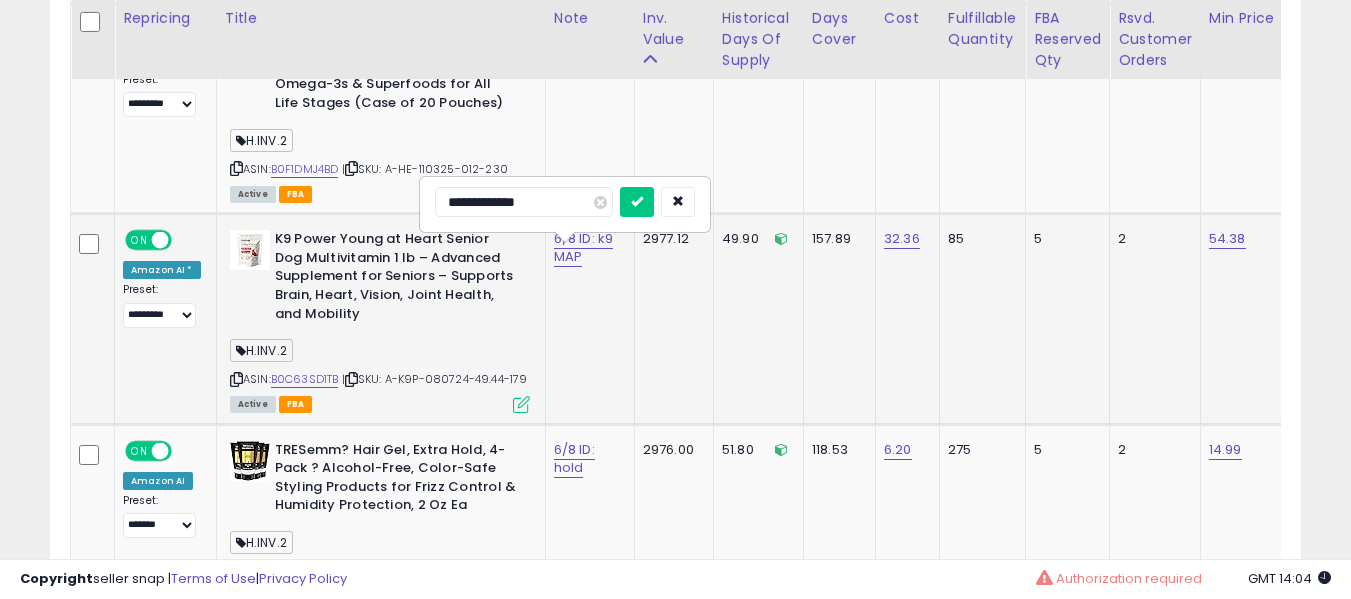 type on "**********" 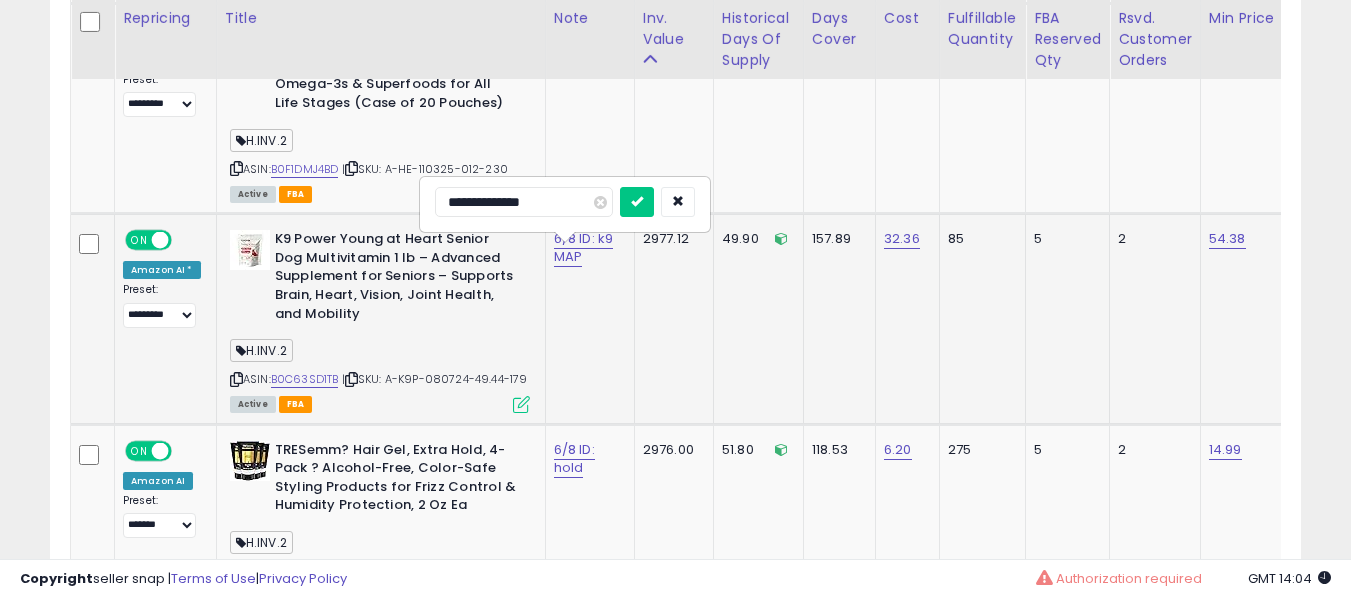 click at bounding box center (637, 202) 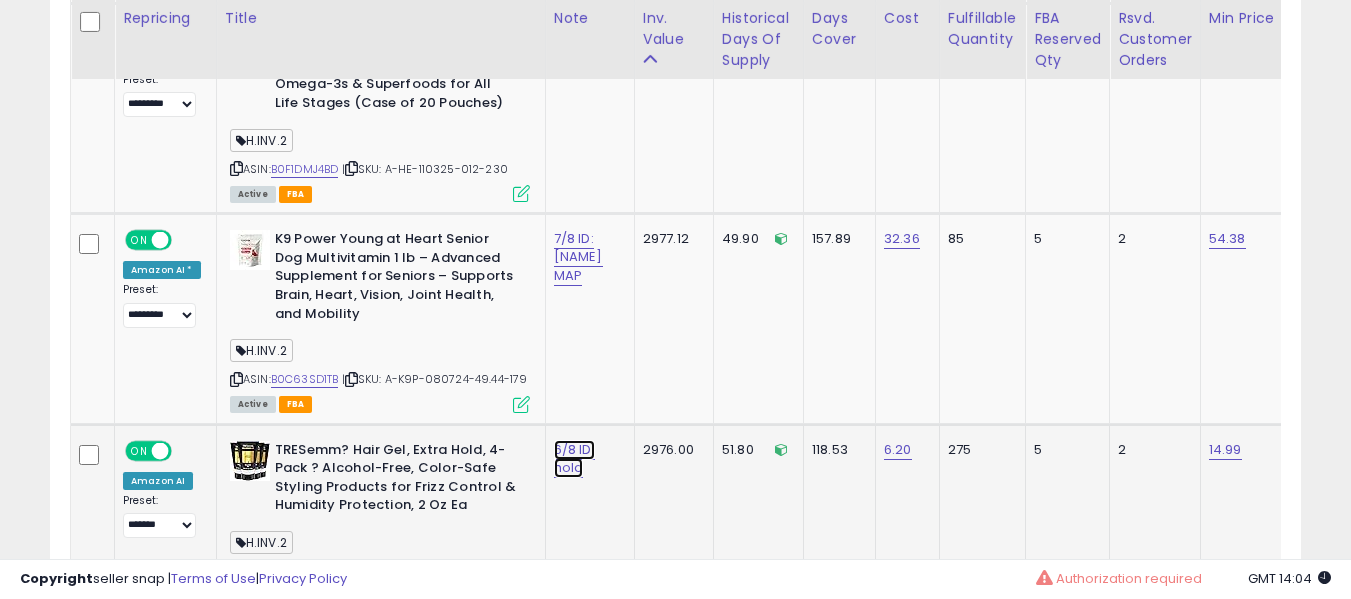click on "6/8 ID: hold" at bounding box center [576, -6381] 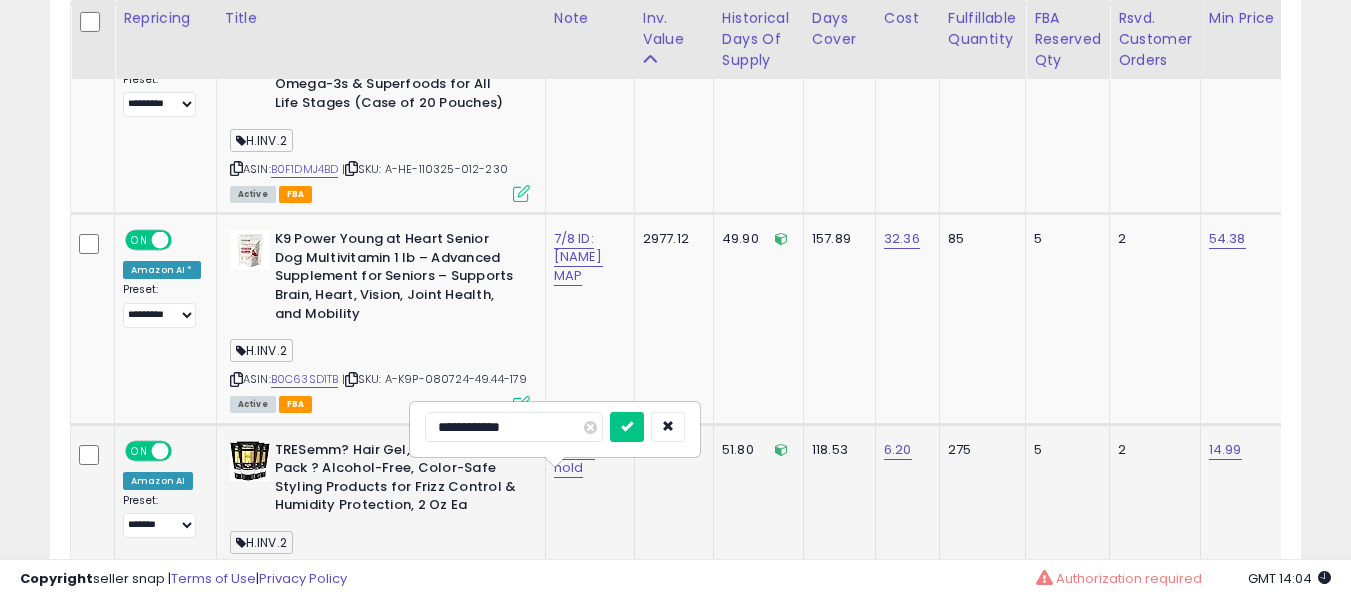 scroll, scrollTop: 7723, scrollLeft: 0, axis: vertical 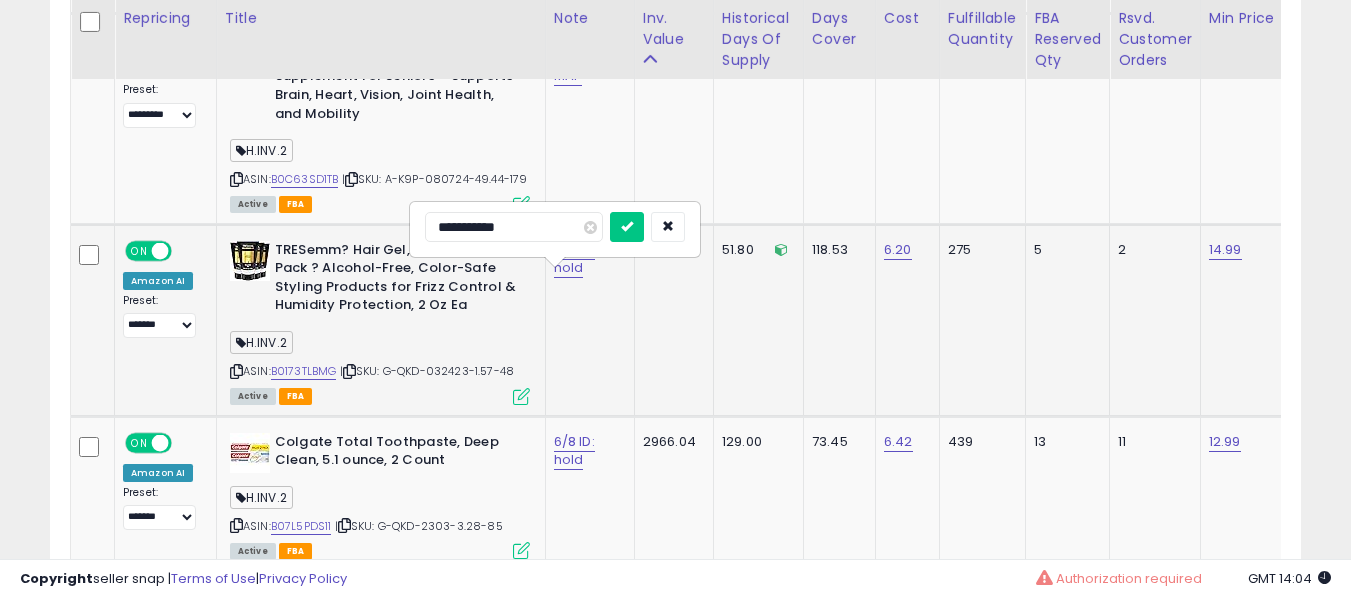 type on "**********" 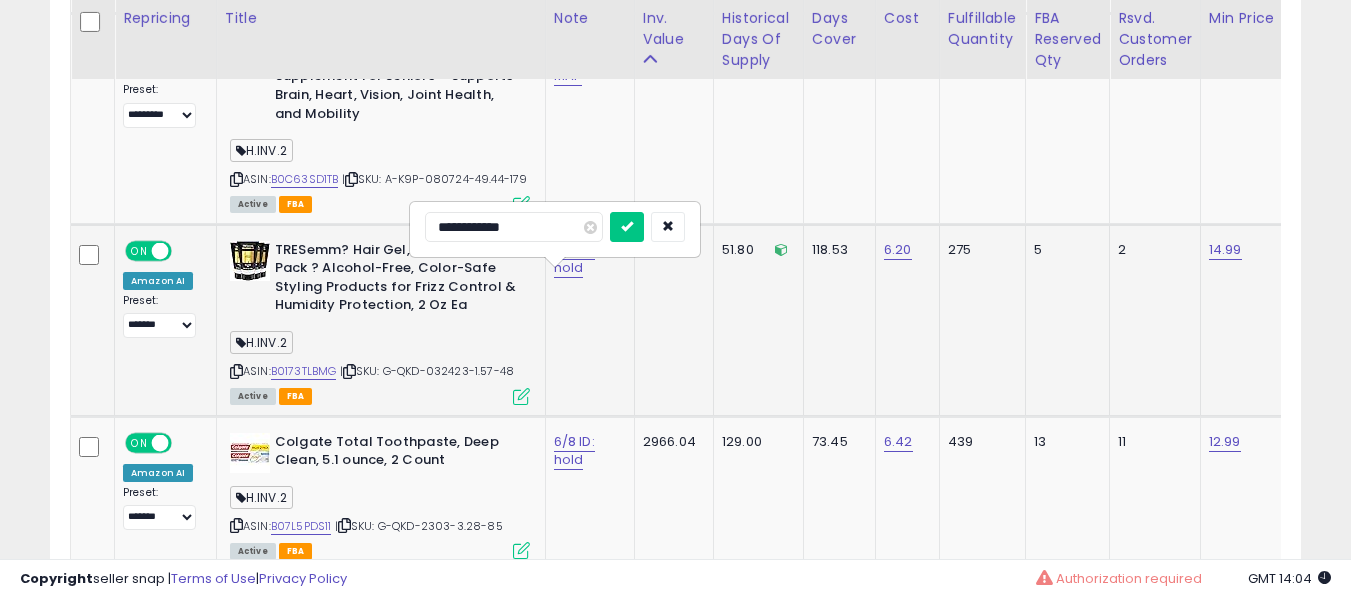 click at bounding box center [627, 227] 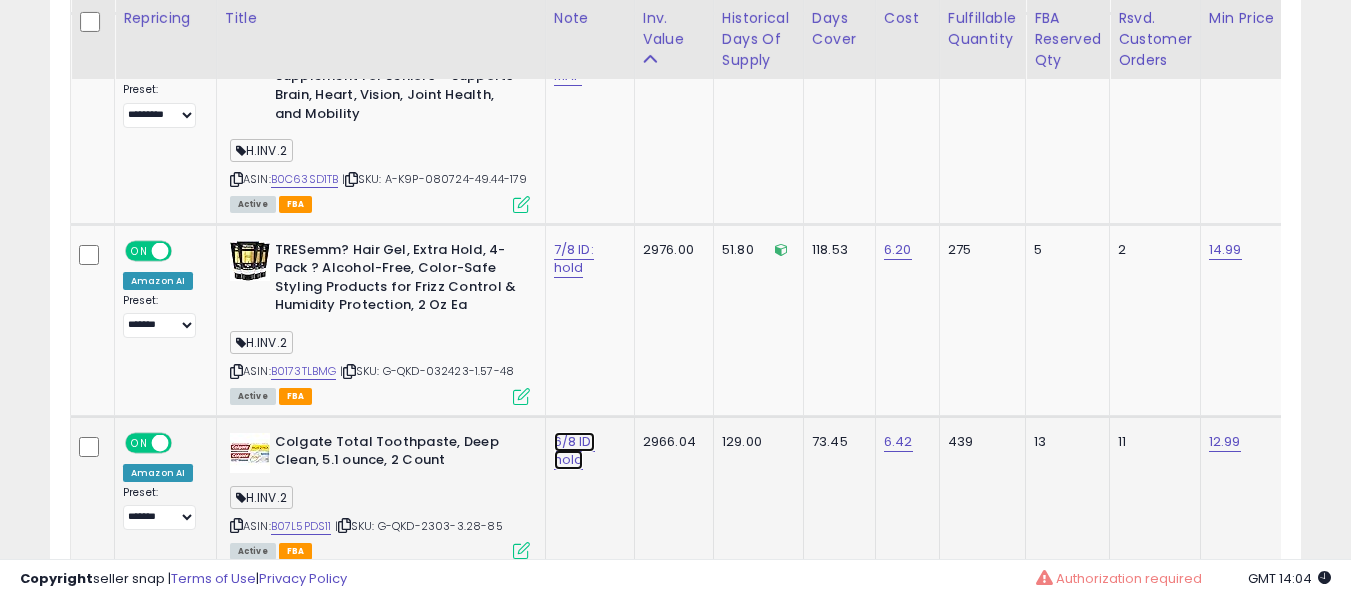 click on "6/8 ID: hold" at bounding box center [576, -6581] 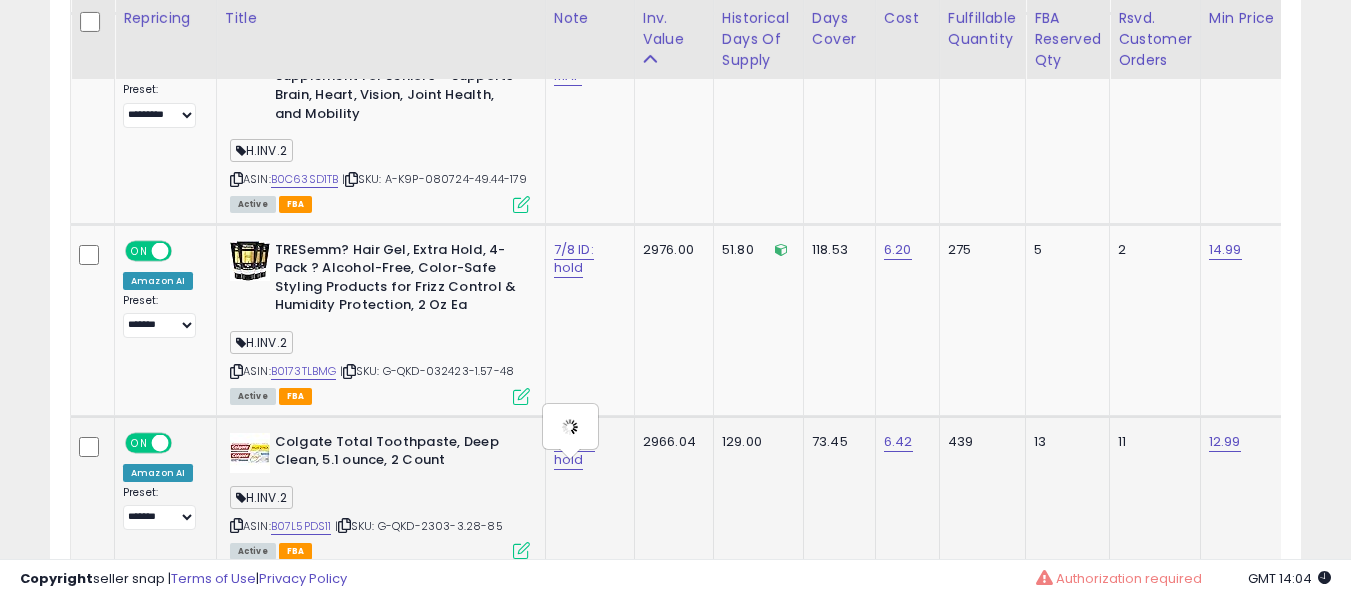 type on "**********" 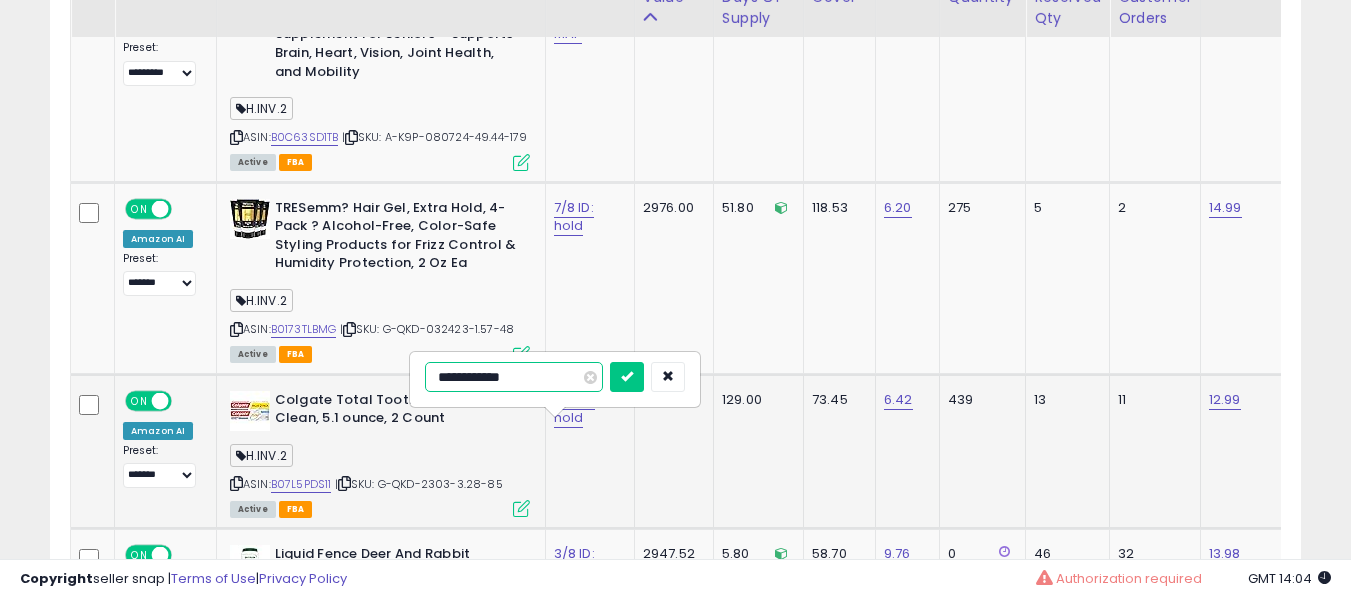 scroll, scrollTop: 7823, scrollLeft: 0, axis: vertical 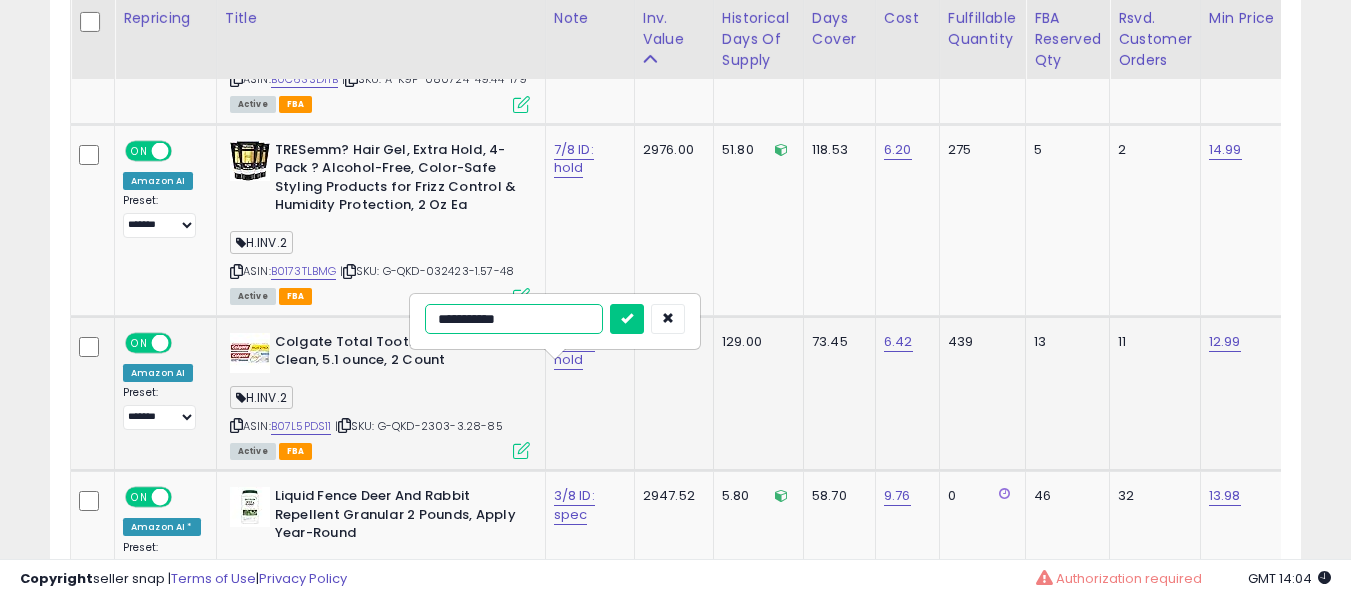 type on "**********" 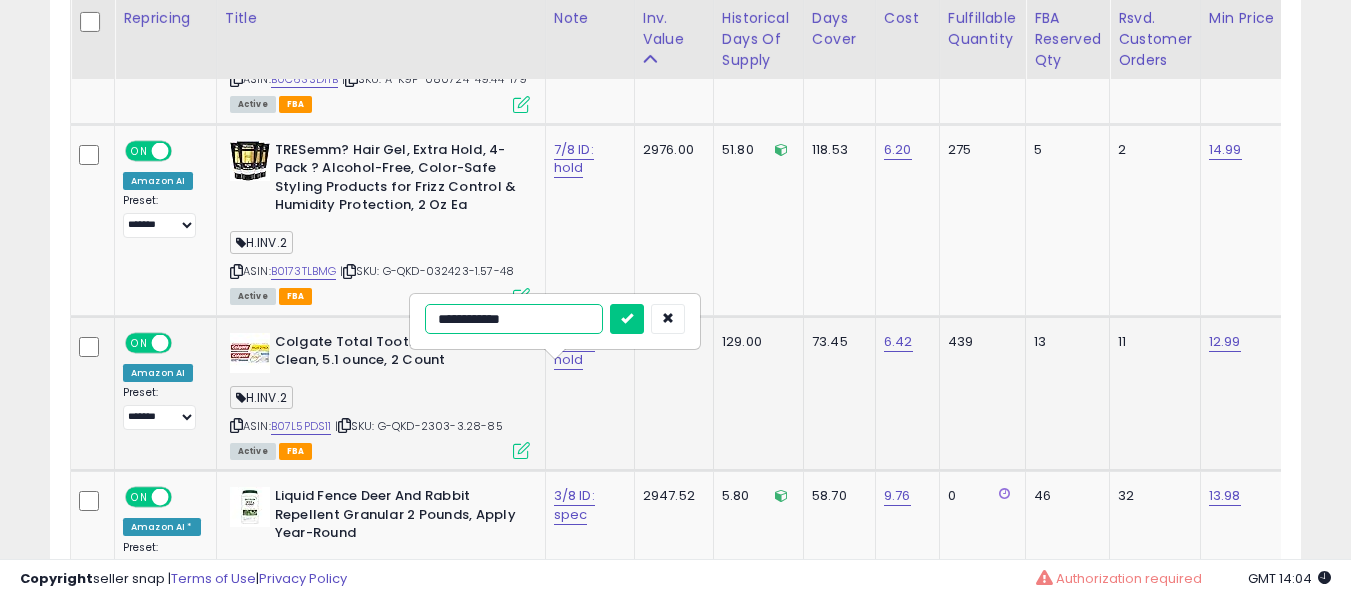click at bounding box center (627, 319) 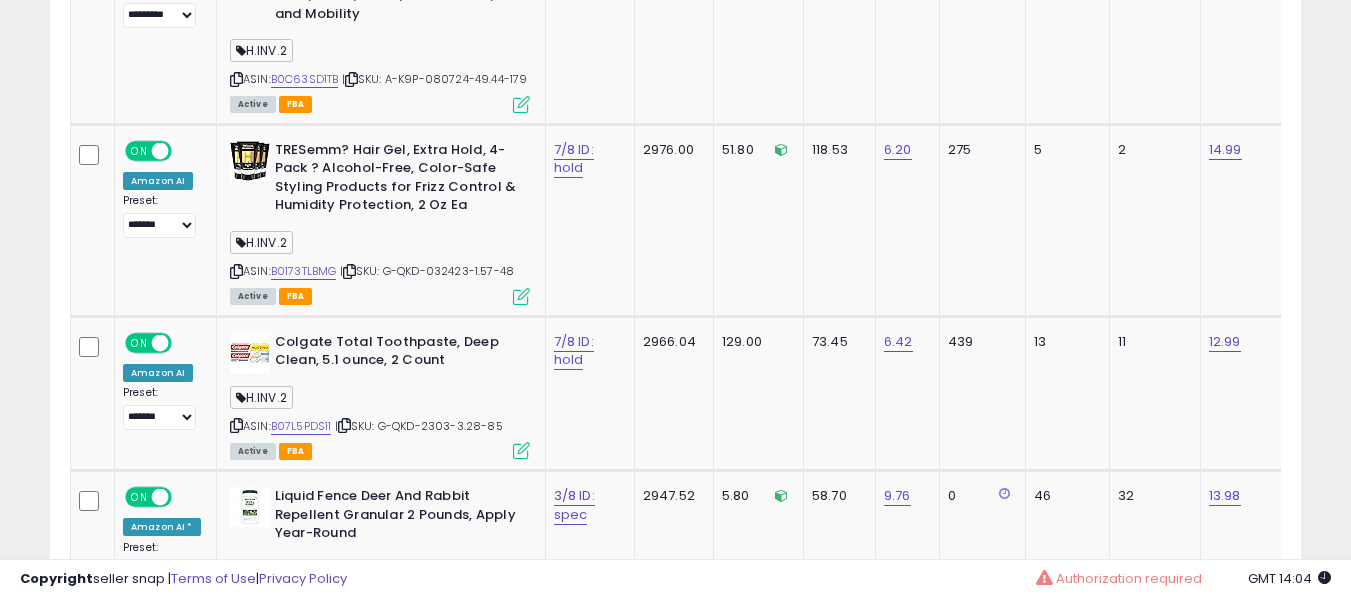scroll, scrollTop: 7182, scrollLeft: 0, axis: vertical 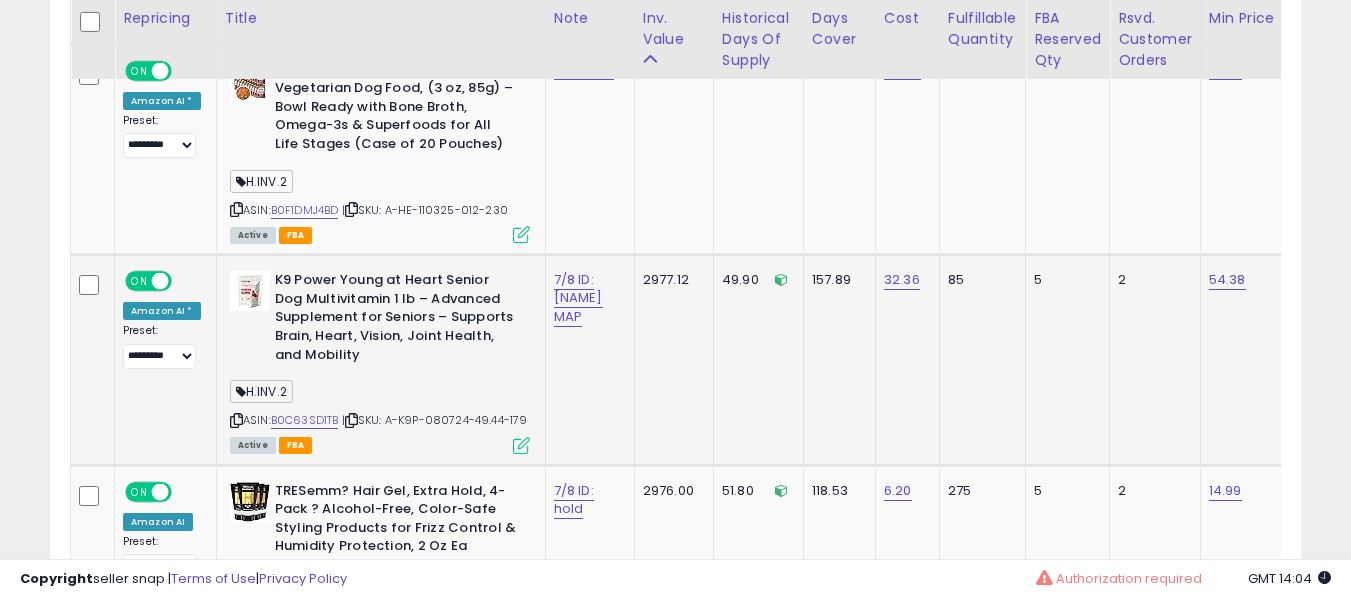 drag, startPoint x: 309, startPoint y: 416, endPoint x: 318, endPoint y: 425, distance: 12.727922 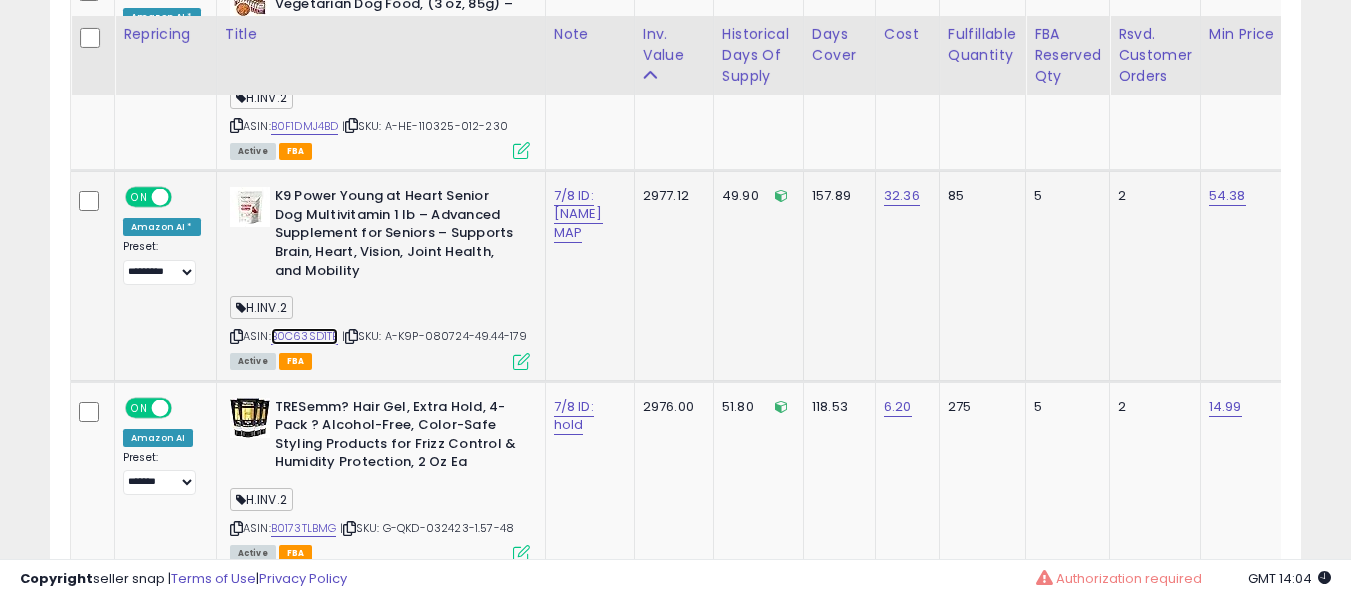 scroll, scrollTop: 7582, scrollLeft: 0, axis: vertical 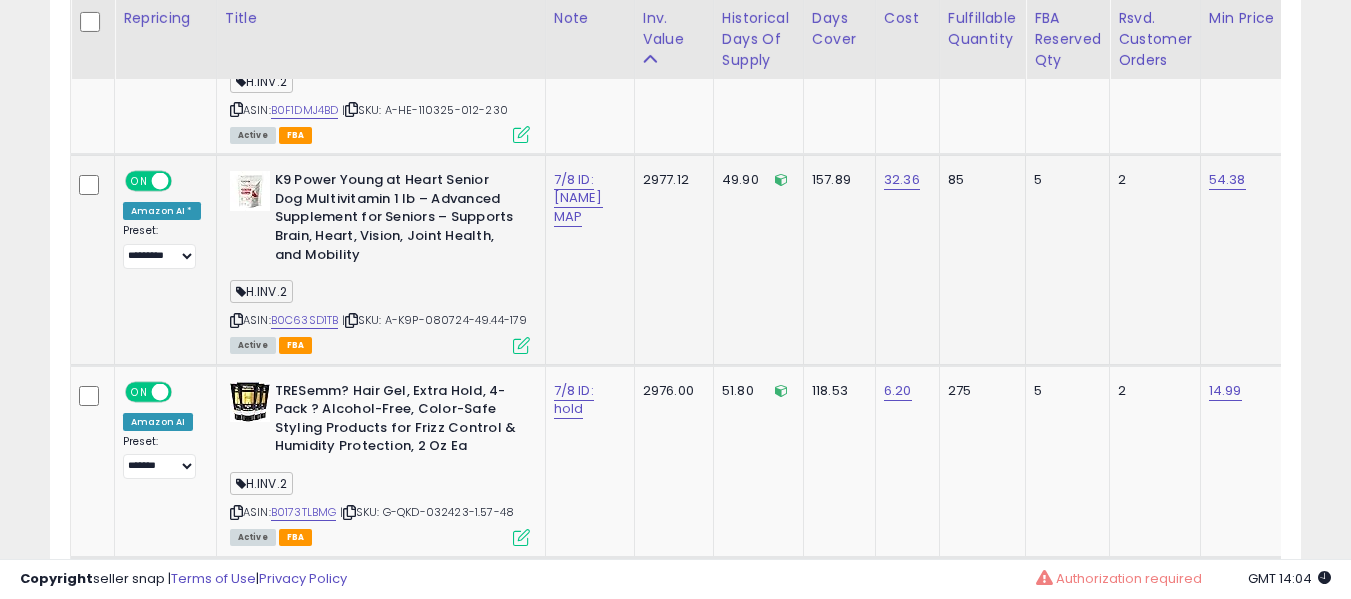 click on "K9 Power Young at Heart Senior Dog Multivitamin 1 lb – Advanced Supplement for Seniors – Supports Brain, Heart, Vision, Joint Health, and Mobility  H.INV.2  ASIN:  B0C63SD1TB    |   SKU: A-K9P-080724-49.44-179 Active FBA" 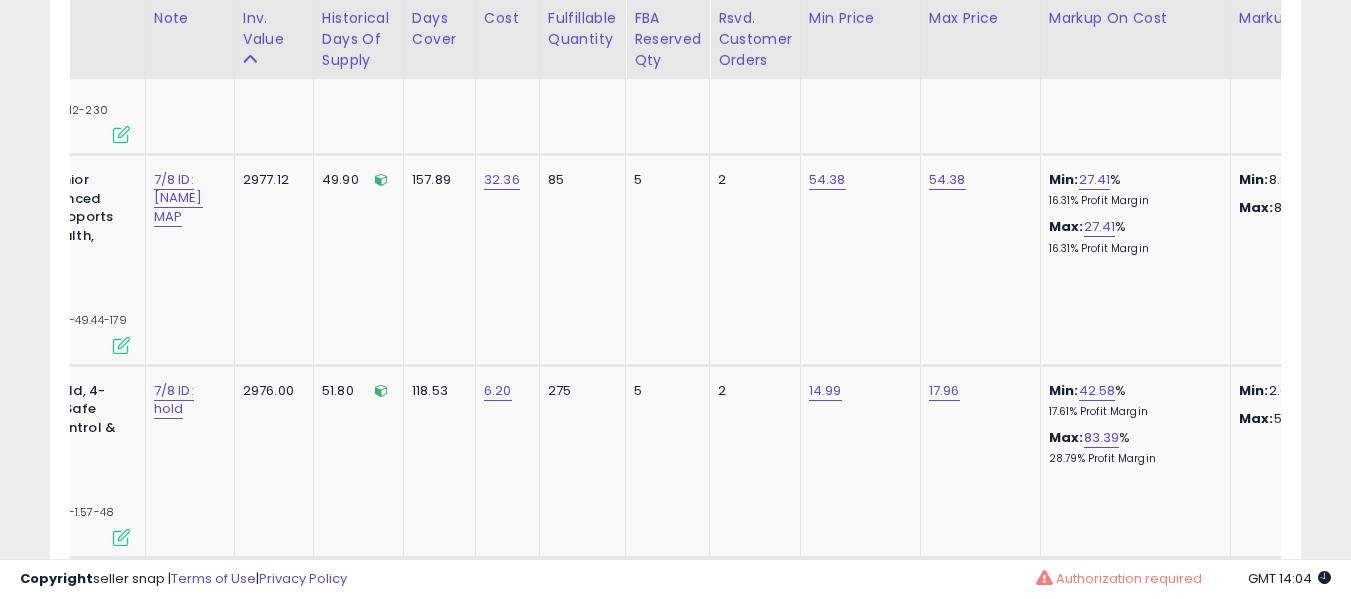 scroll, scrollTop: 0, scrollLeft: 0, axis: both 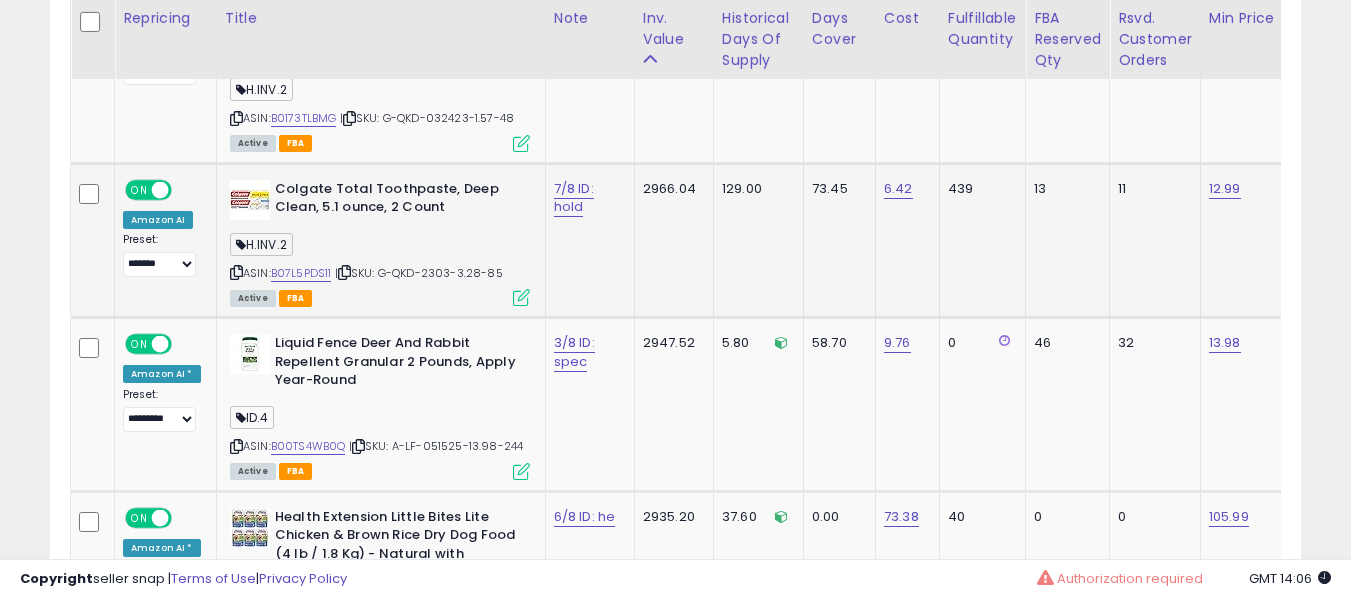 drag, startPoint x: 294, startPoint y: 218, endPoint x: 298, endPoint y: 239, distance: 21.377558 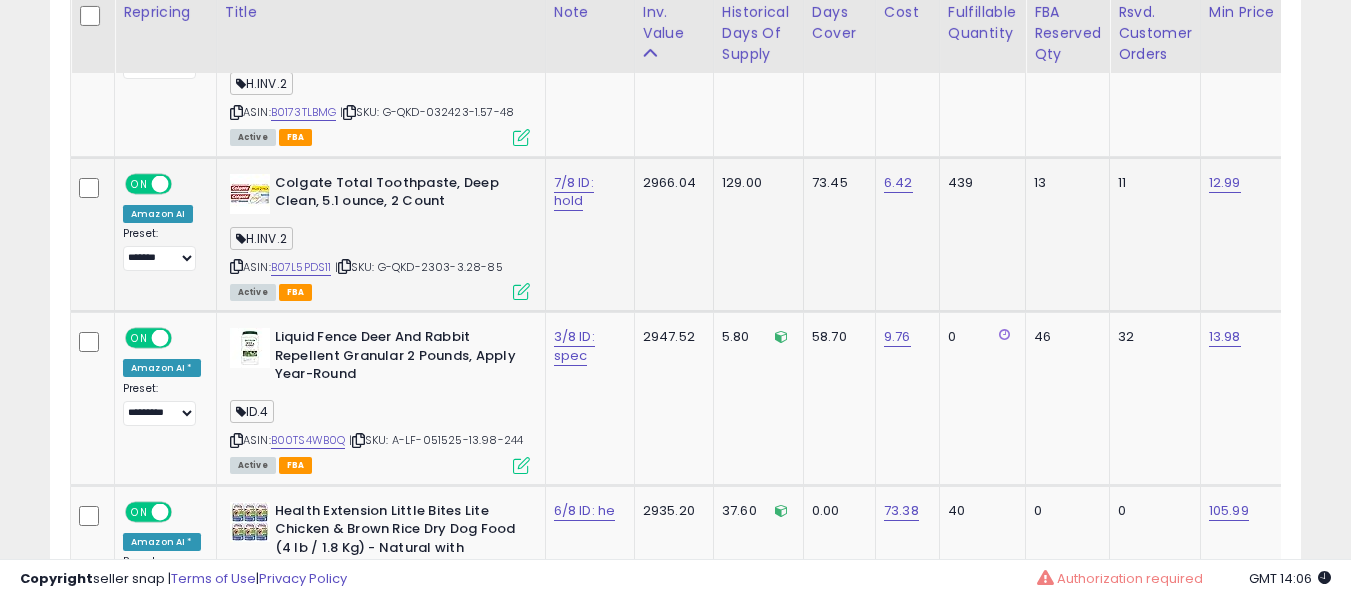 scroll, scrollTop: 7985, scrollLeft: 0, axis: vertical 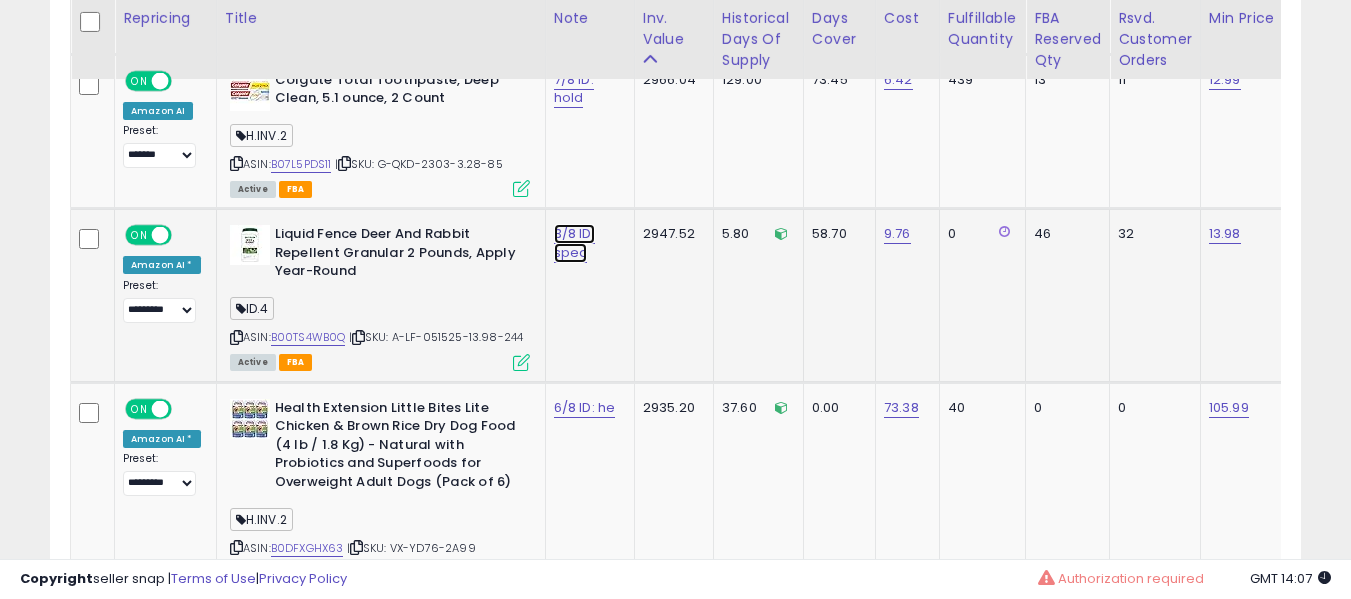 click on "3/8 ID: spec" at bounding box center [576, -6943] 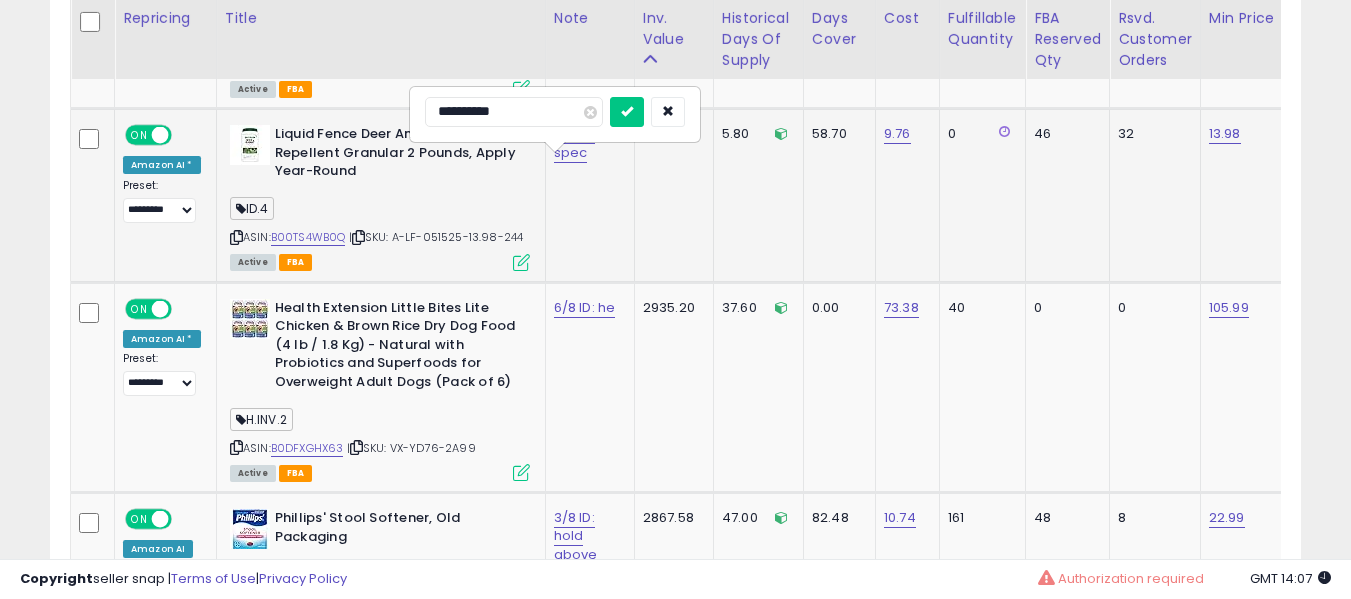 type on "**********" 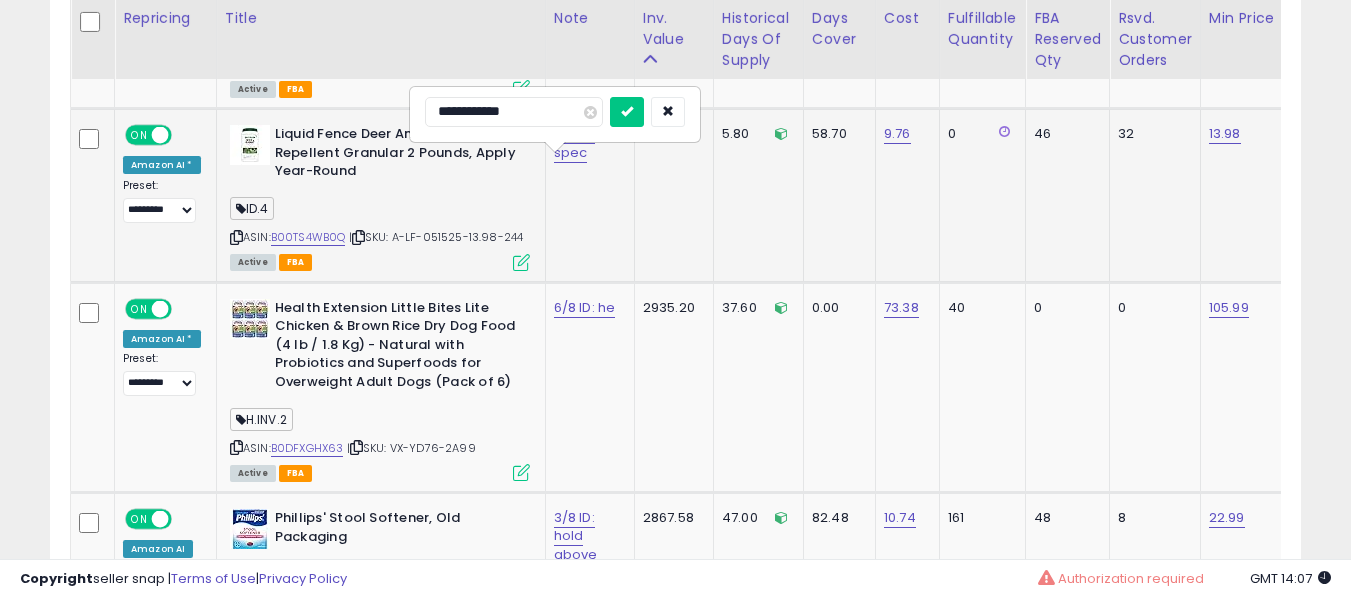 click at bounding box center (627, 112) 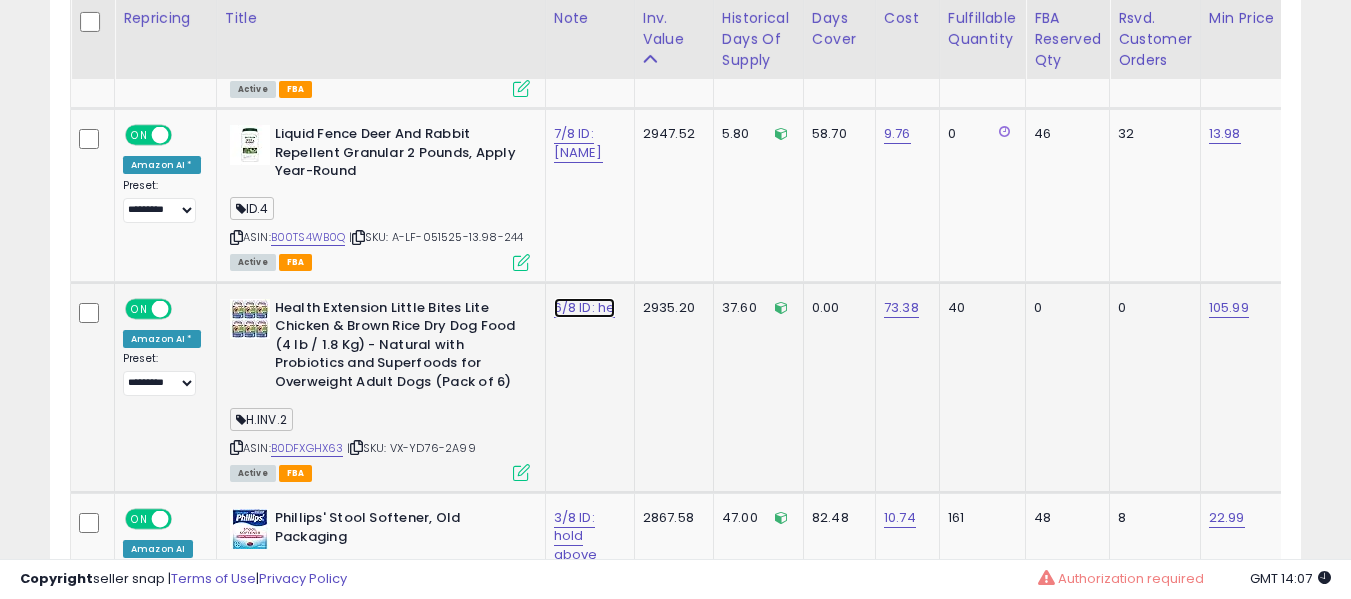 click on "6/8 ID: he" at bounding box center (576, -7043) 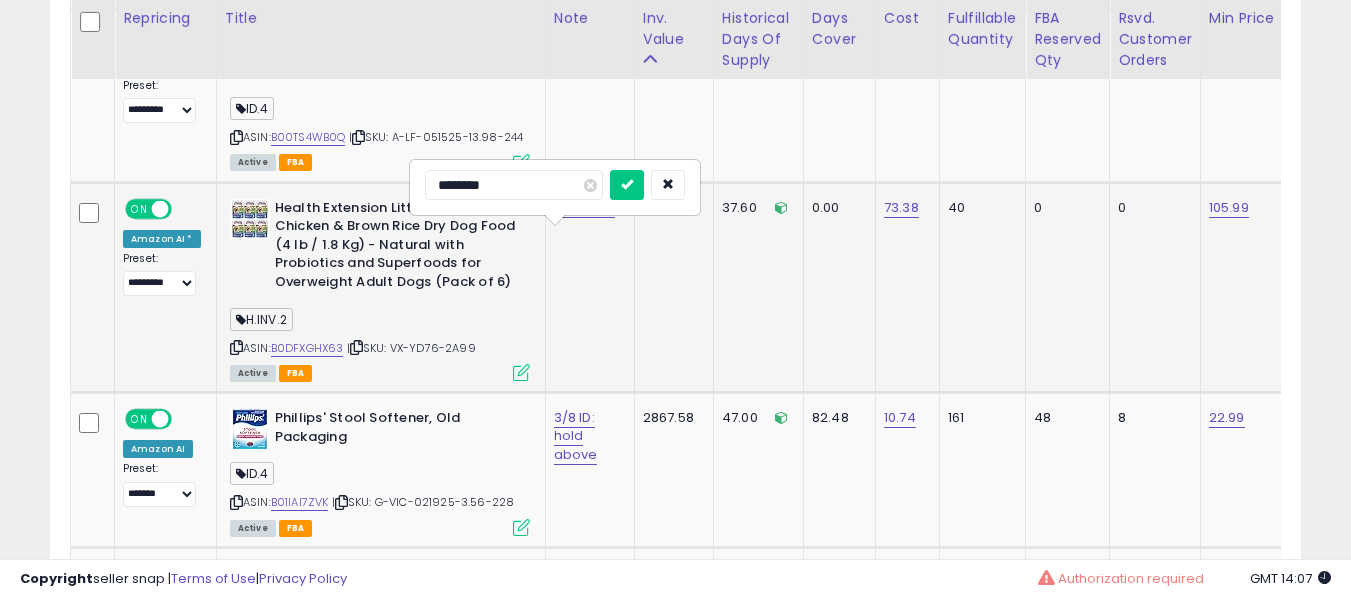 type on "*********" 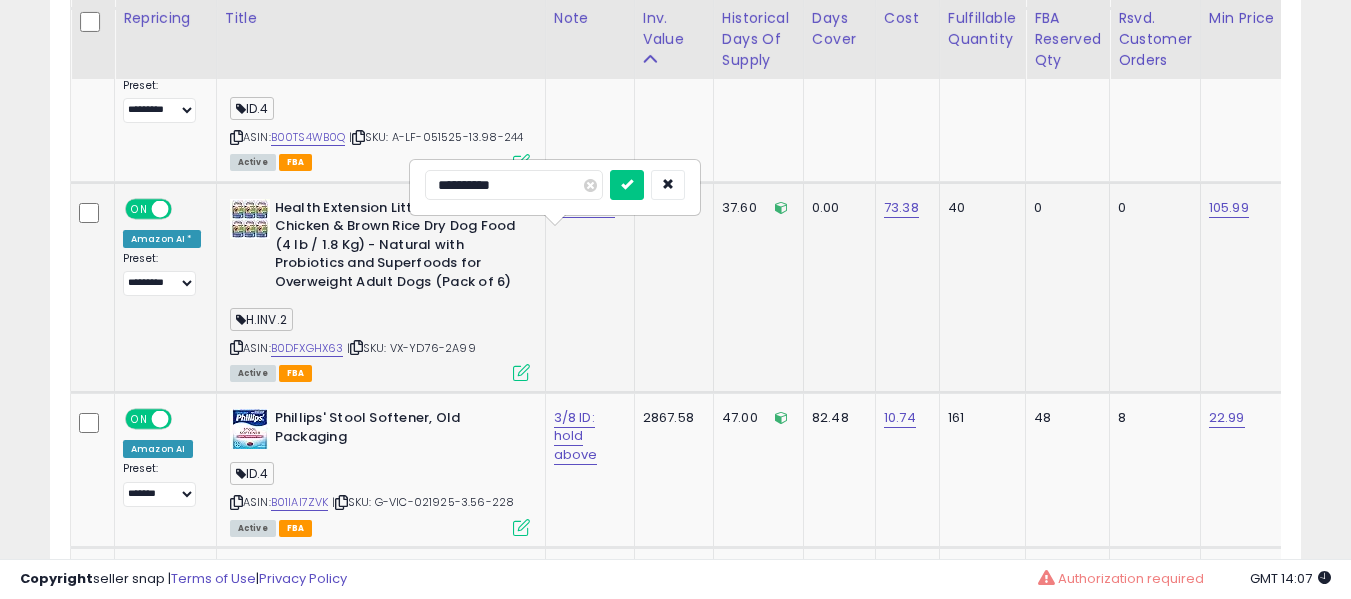click at bounding box center [627, 185] 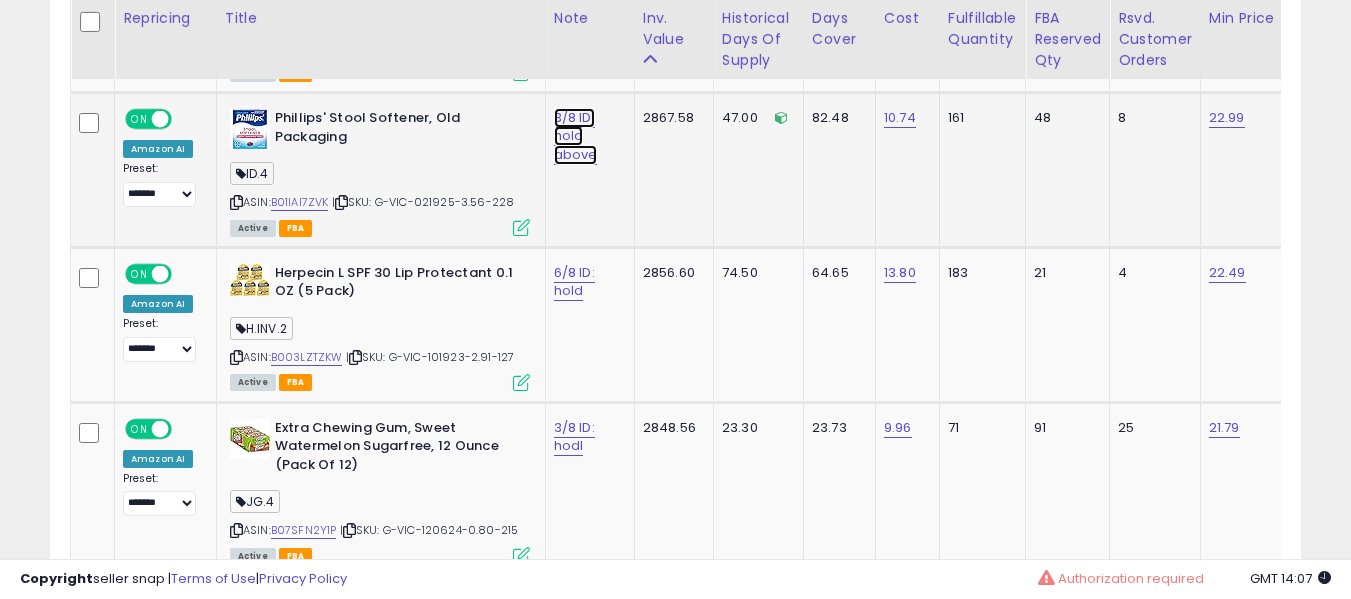 click on "3/8 ID: hold above" at bounding box center [576, -7443] 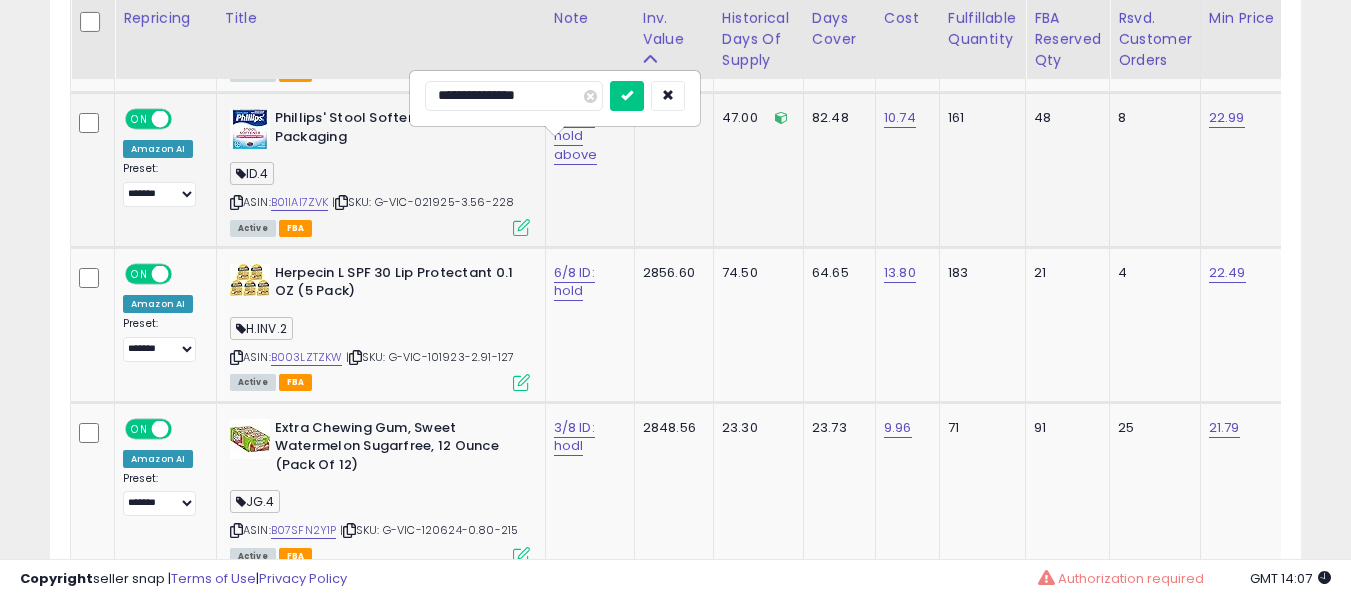 type on "**********" 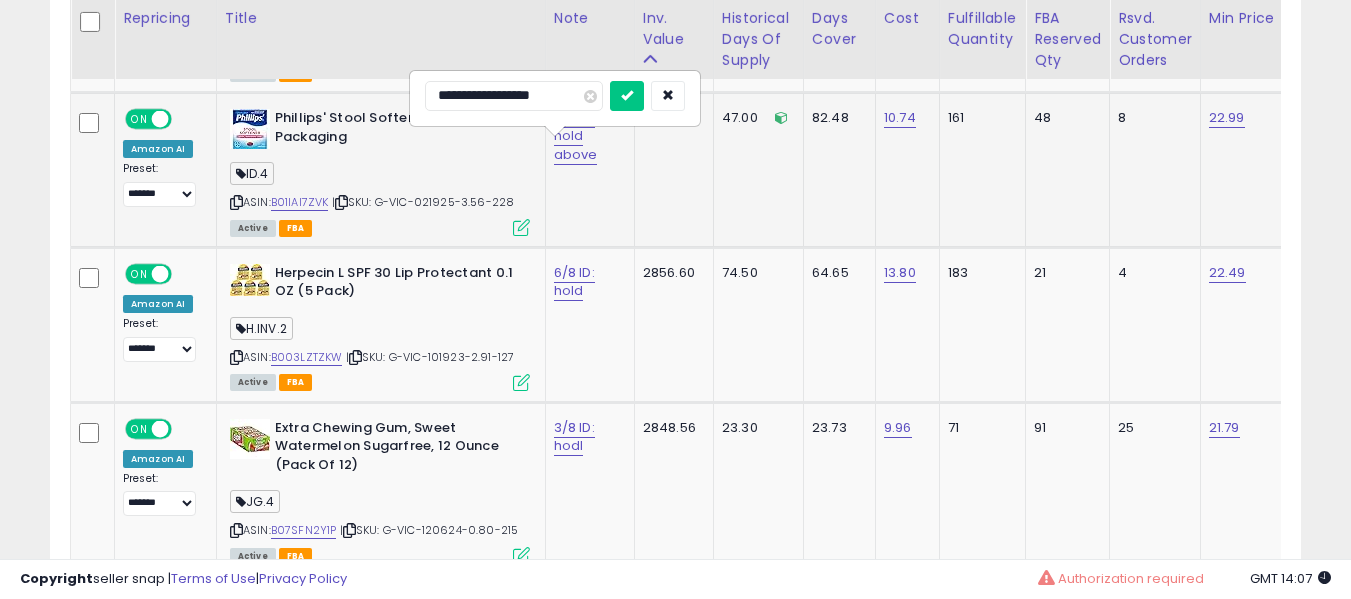 click at bounding box center (627, 96) 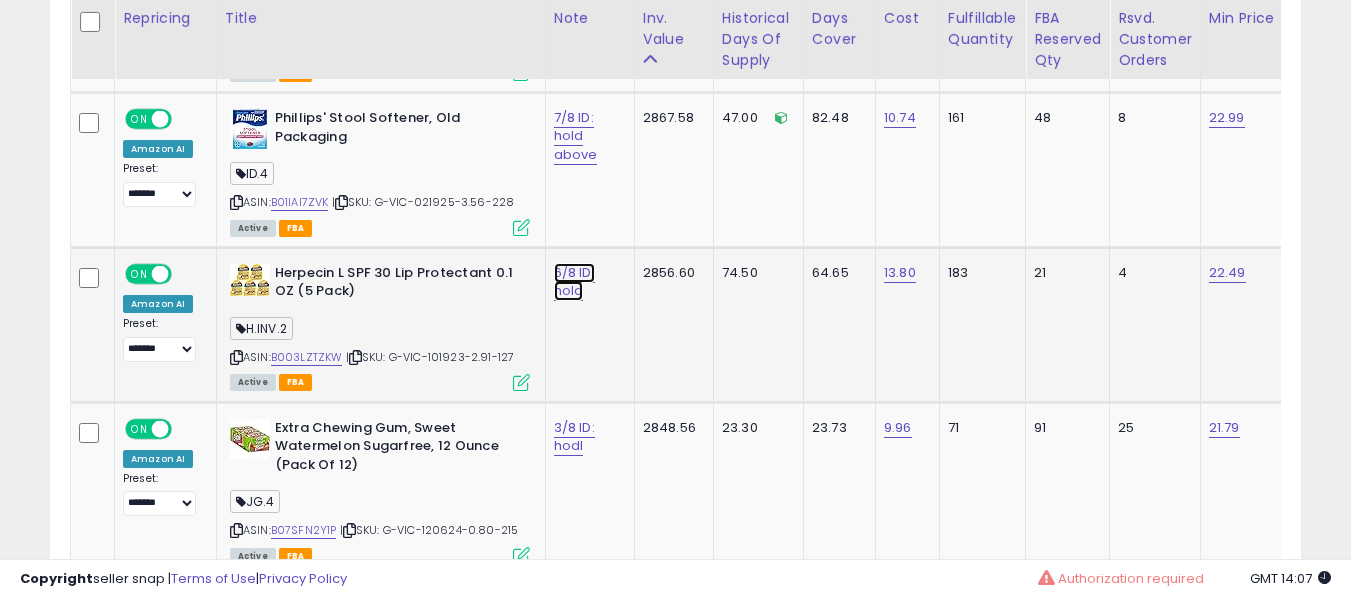click on "6/8 ID: hold" at bounding box center [576, -7443] 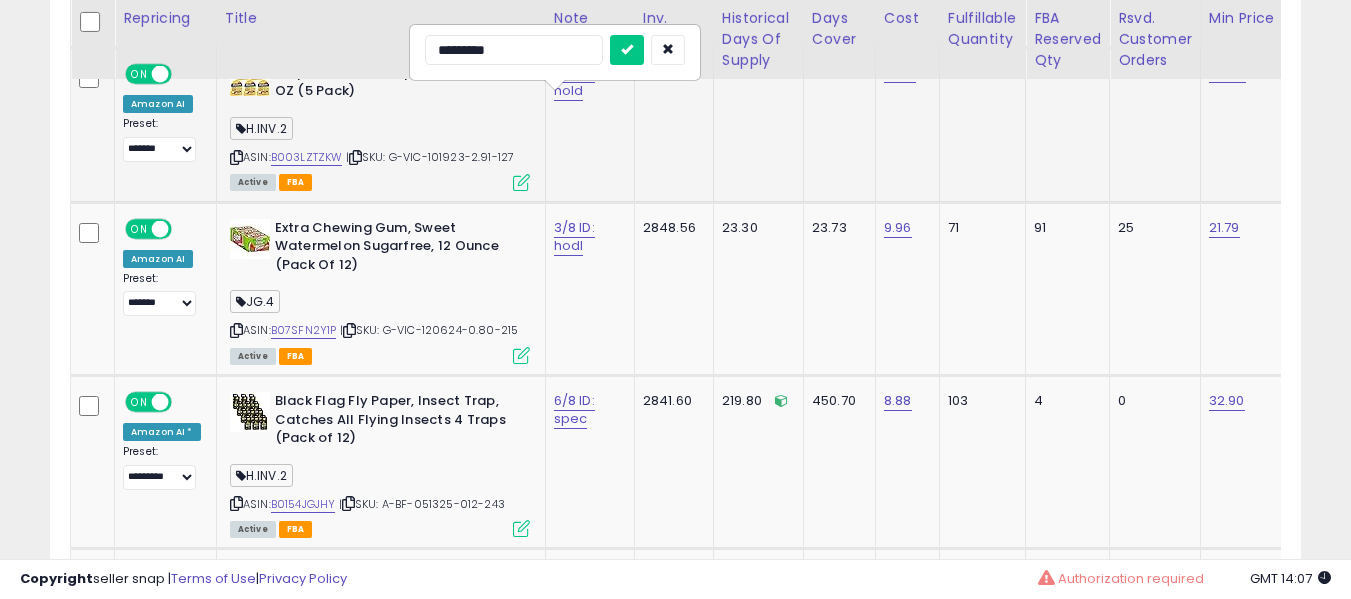 type on "**********" 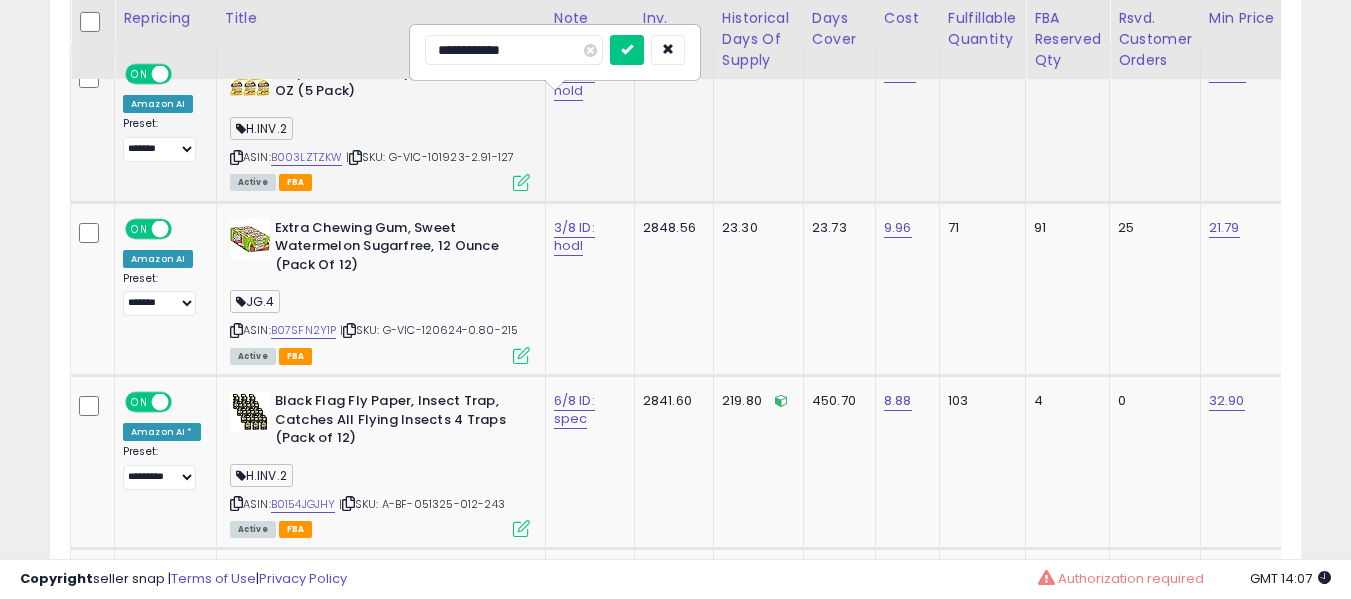 click at bounding box center (627, 50) 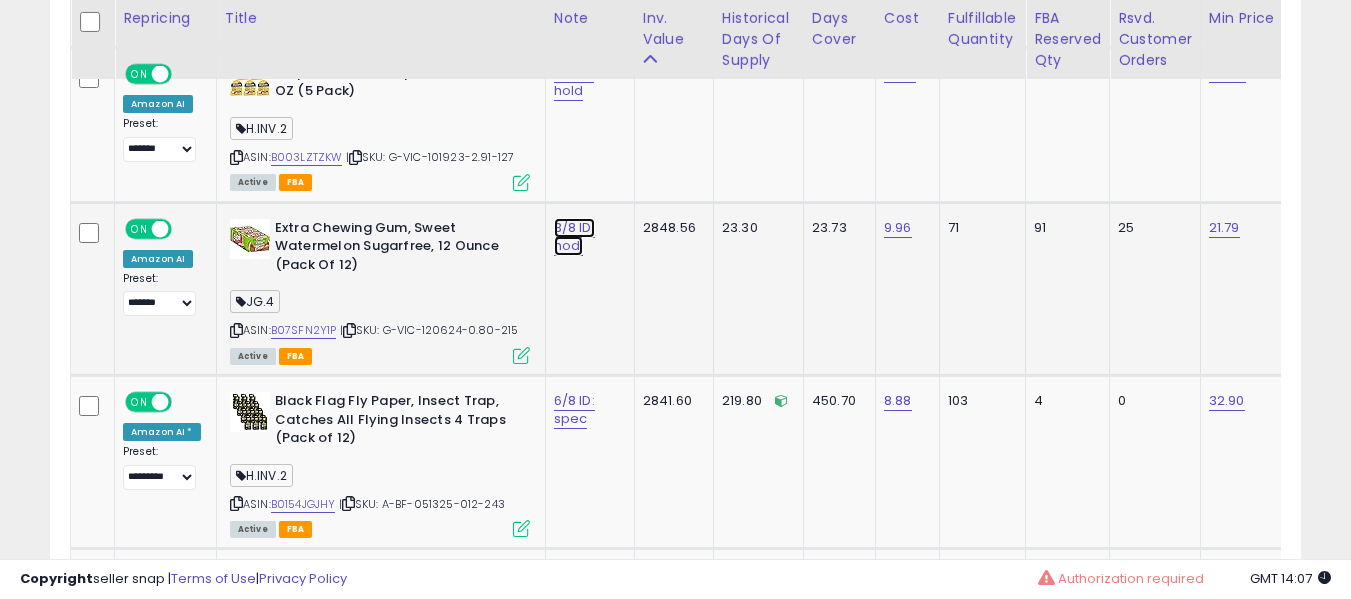 click on "3/8 ID: hodl" at bounding box center (576, -7643) 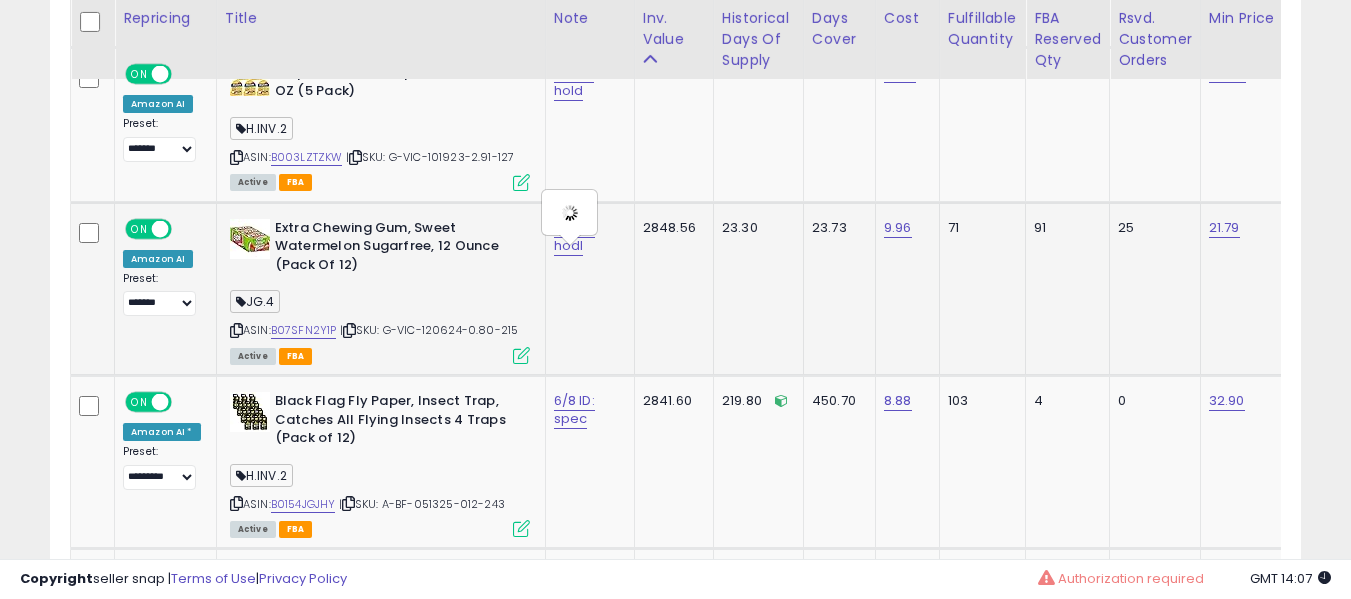 type on "**********" 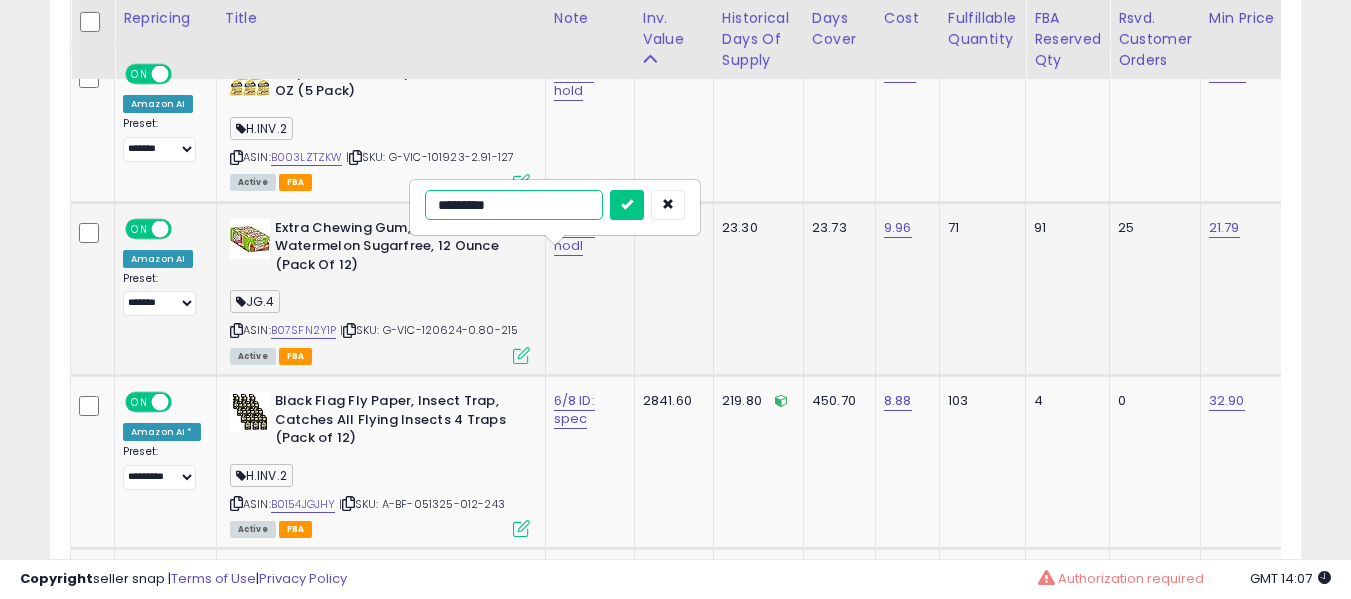 type on "**********" 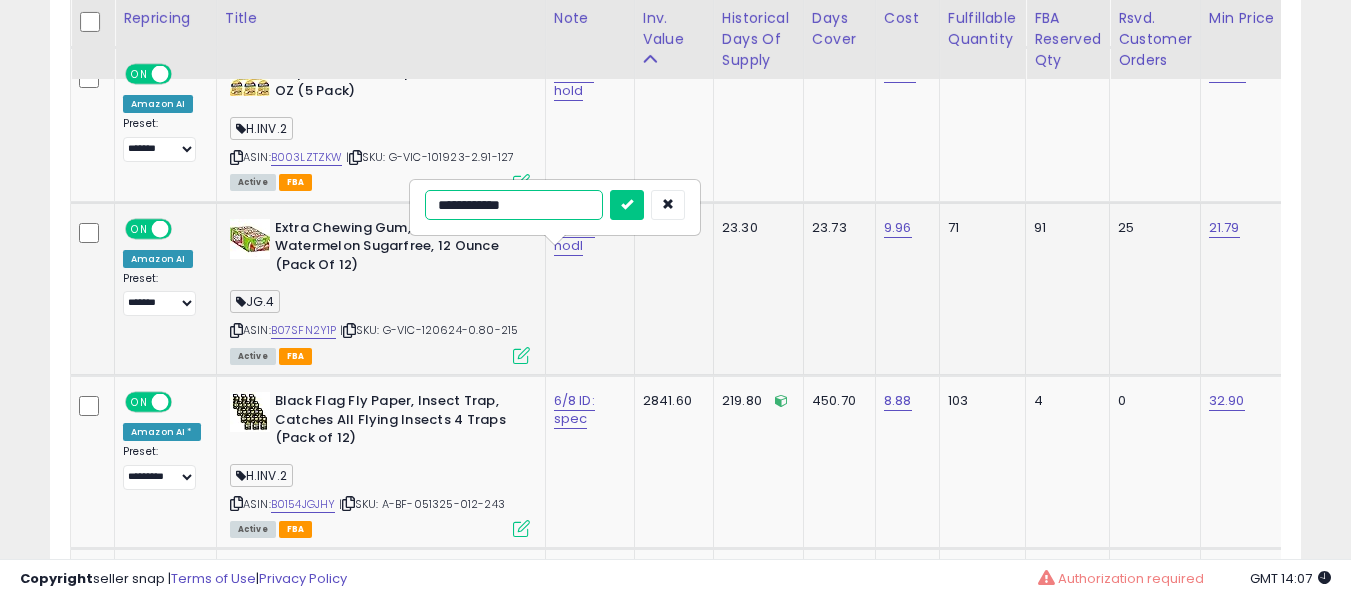 click at bounding box center [627, 205] 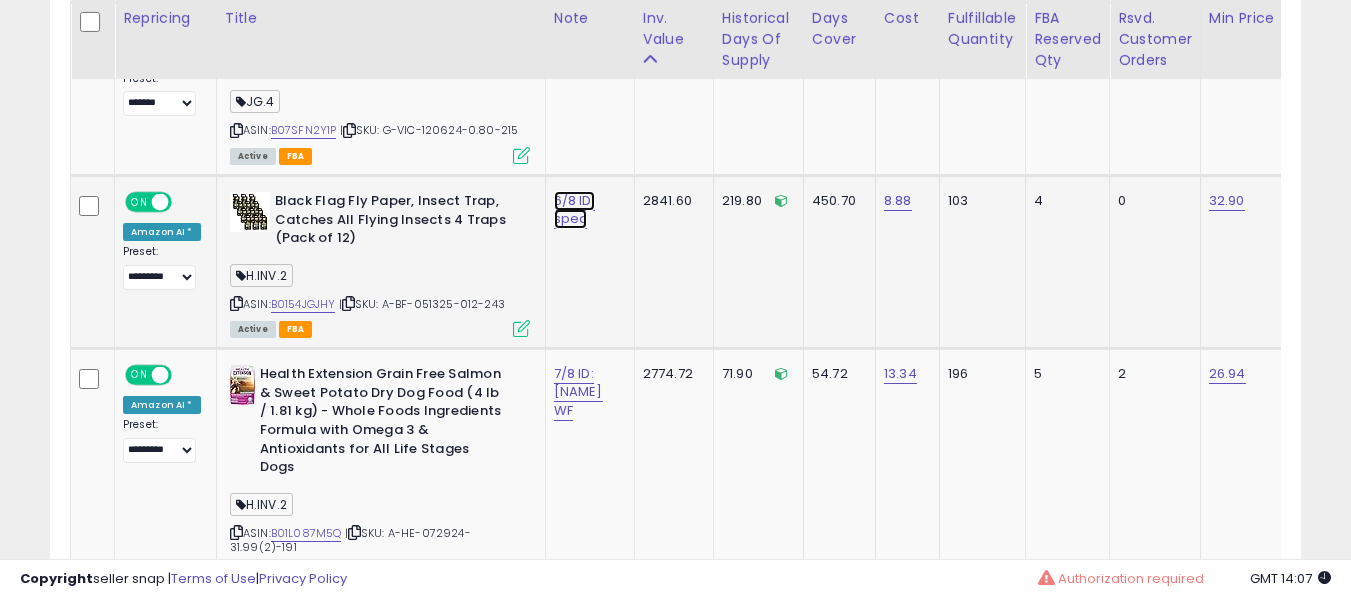 click on "6/8 ID: spec" at bounding box center [576, -7843] 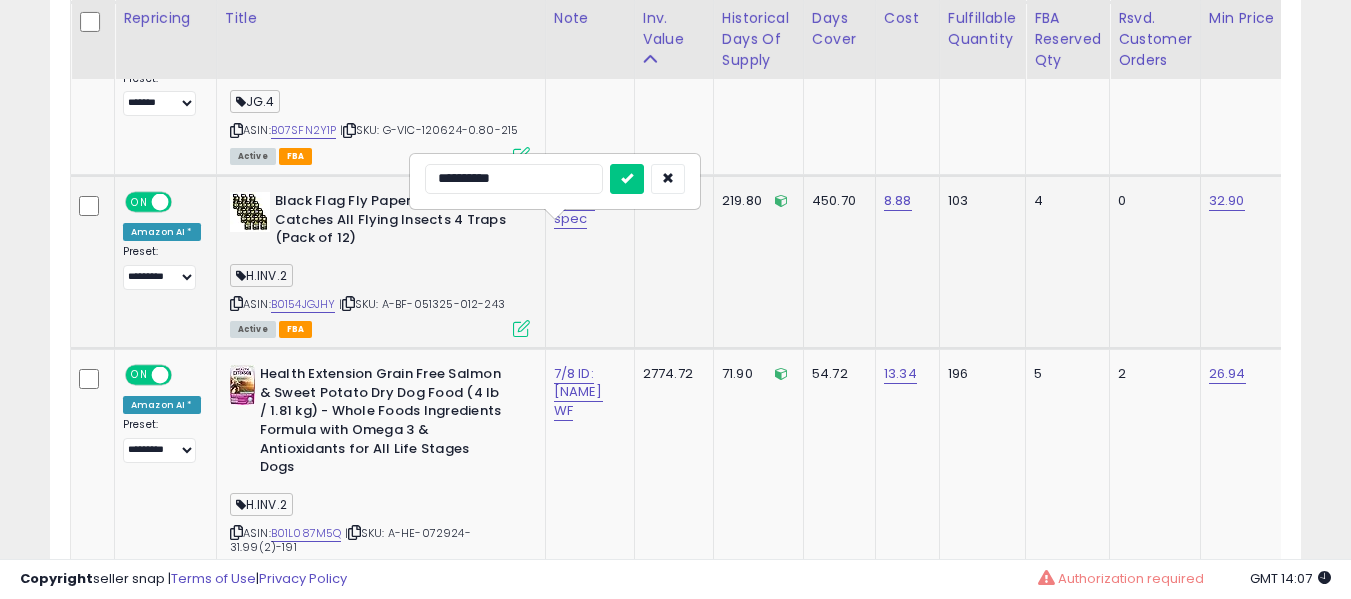 type on "**********" 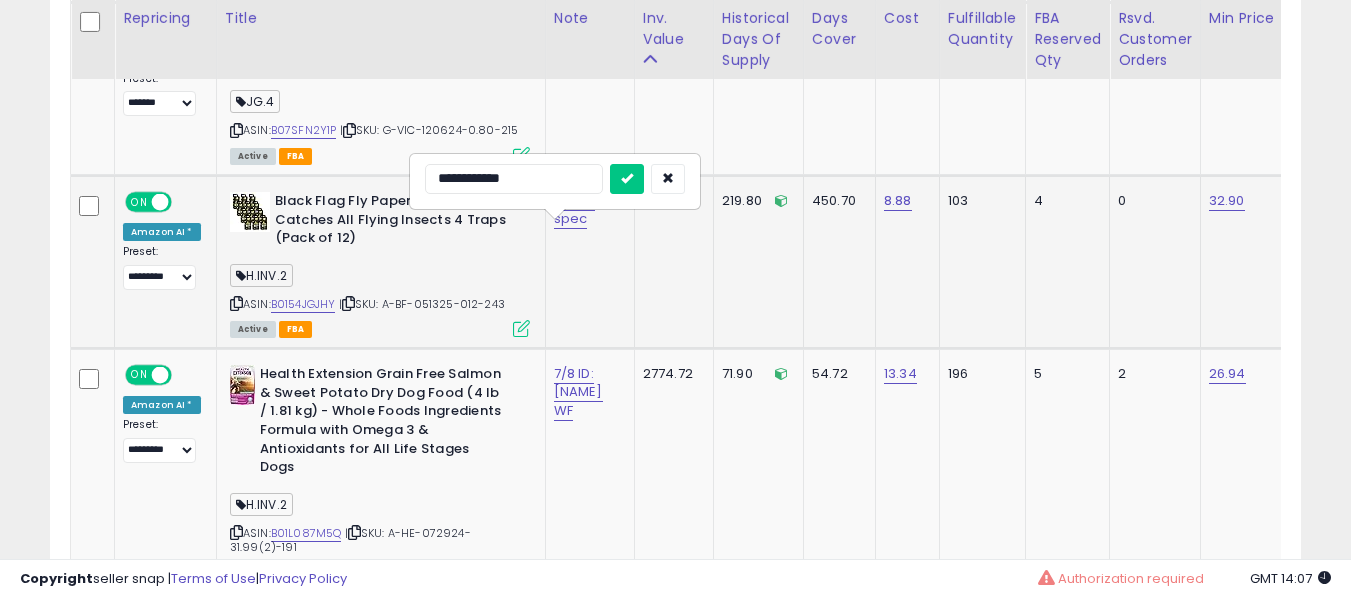 click at bounding box center (627, 179) 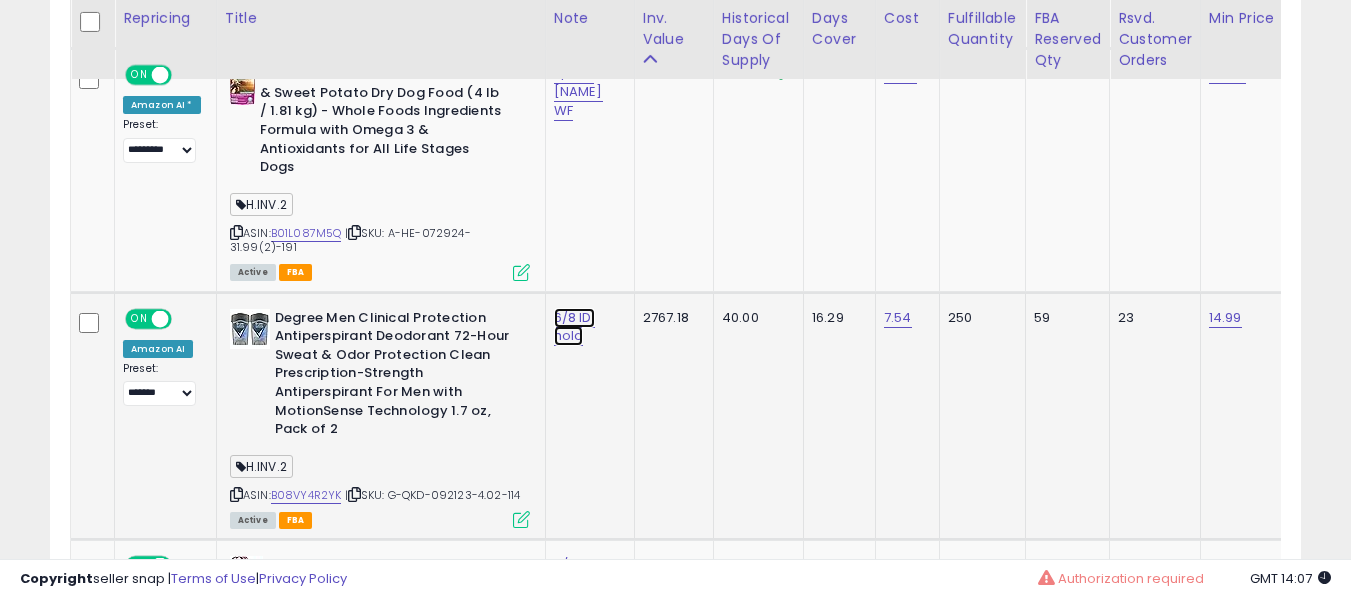 click on "6/8 ID: hold" at bounding box center (576, -8143) 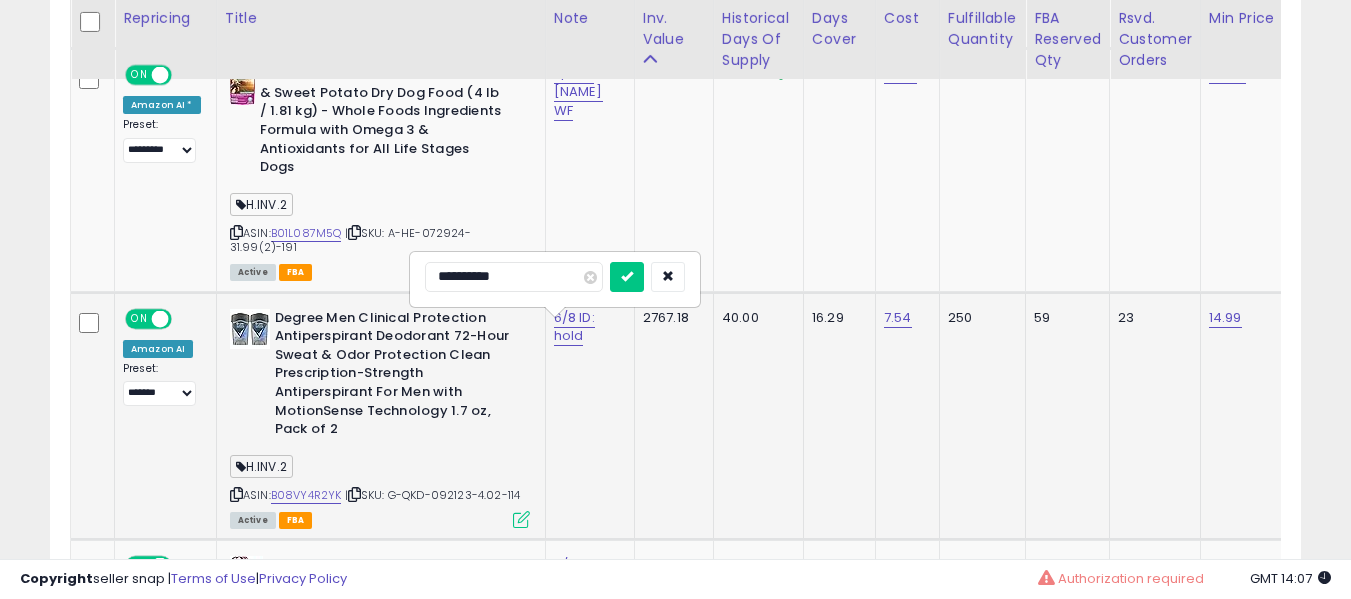 type on "**********" 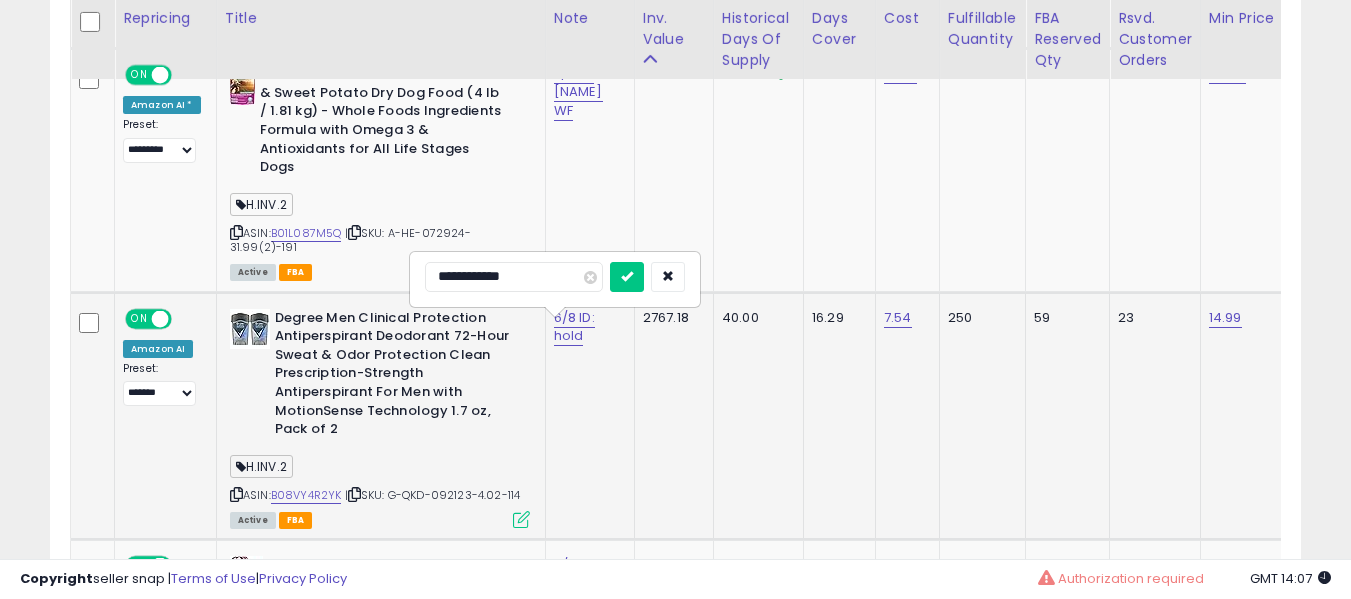 click at bounding box center [627, 277] 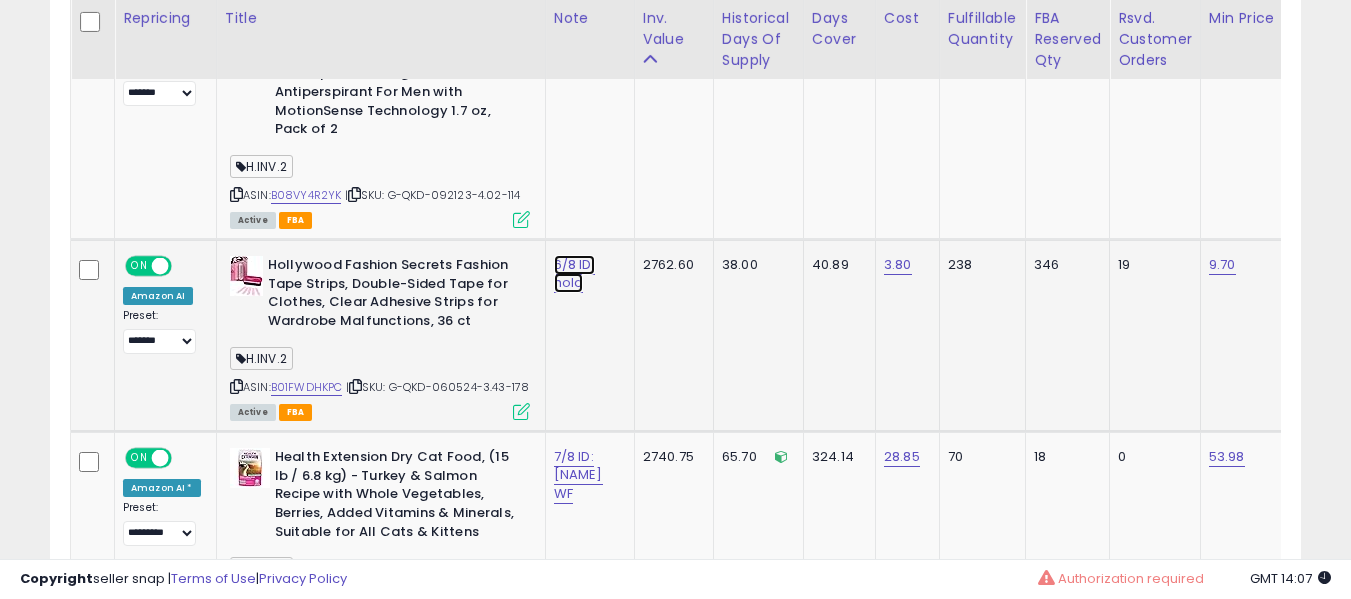 click on "6/8 ID: hold" at bounding box center (576, -8443) 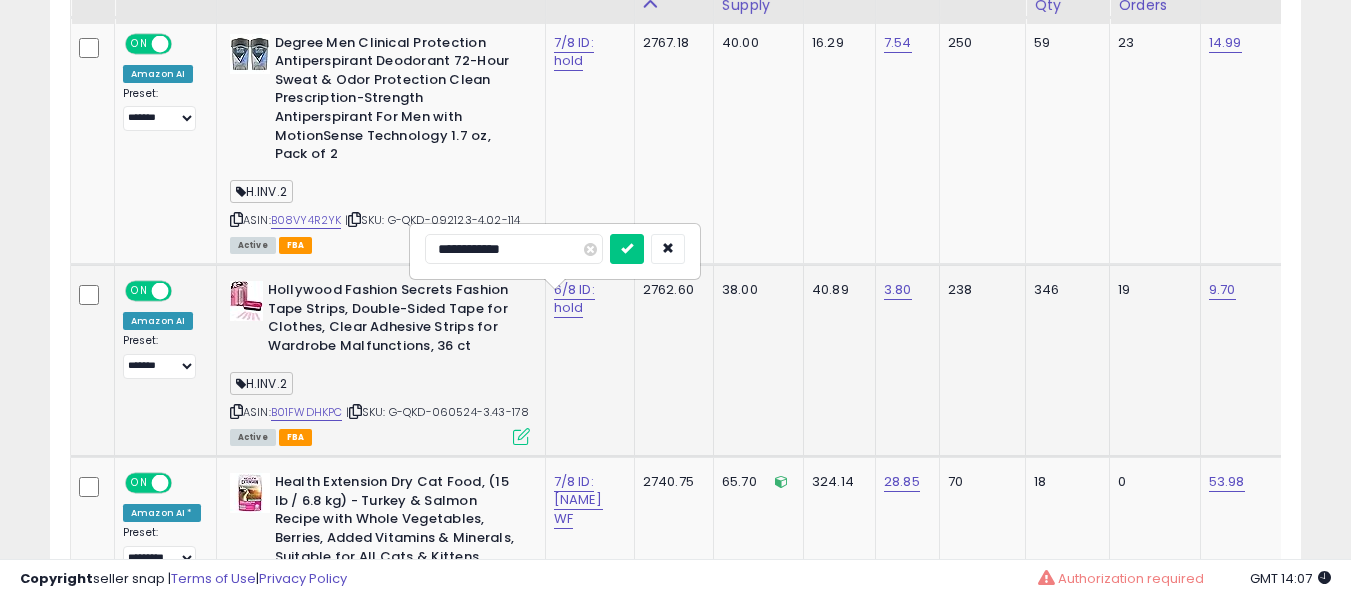 scroll, scrollTop: 9485, scrollLeft: 0, axis: vertical 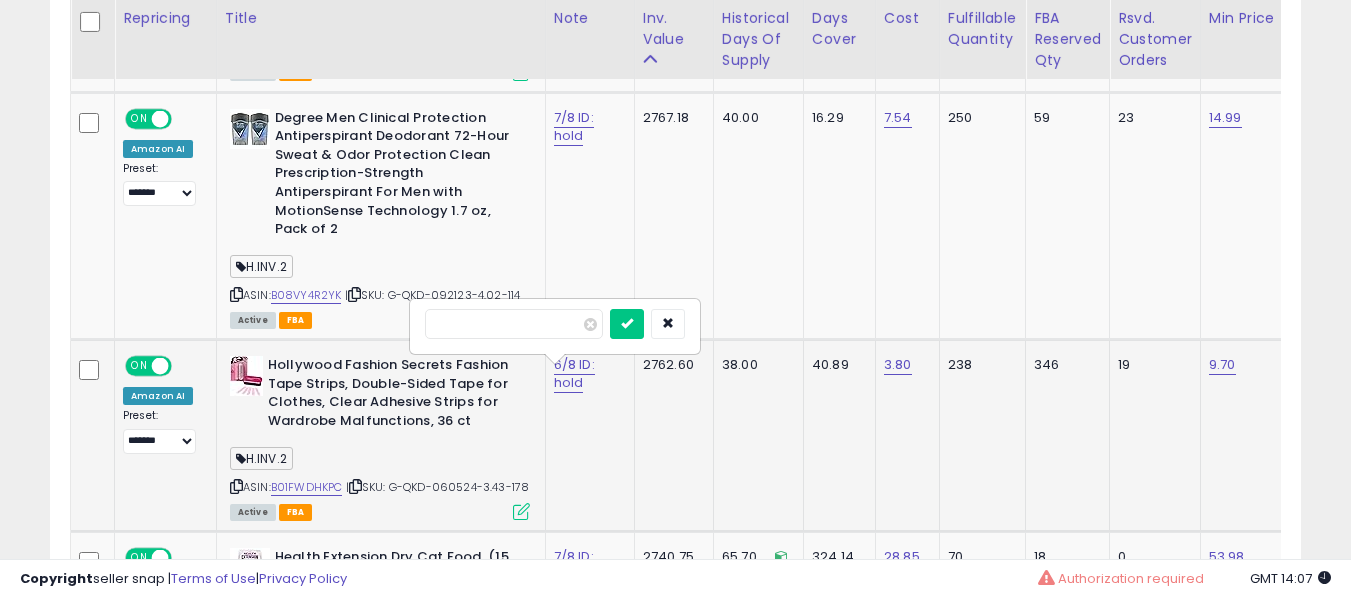 type on "*" 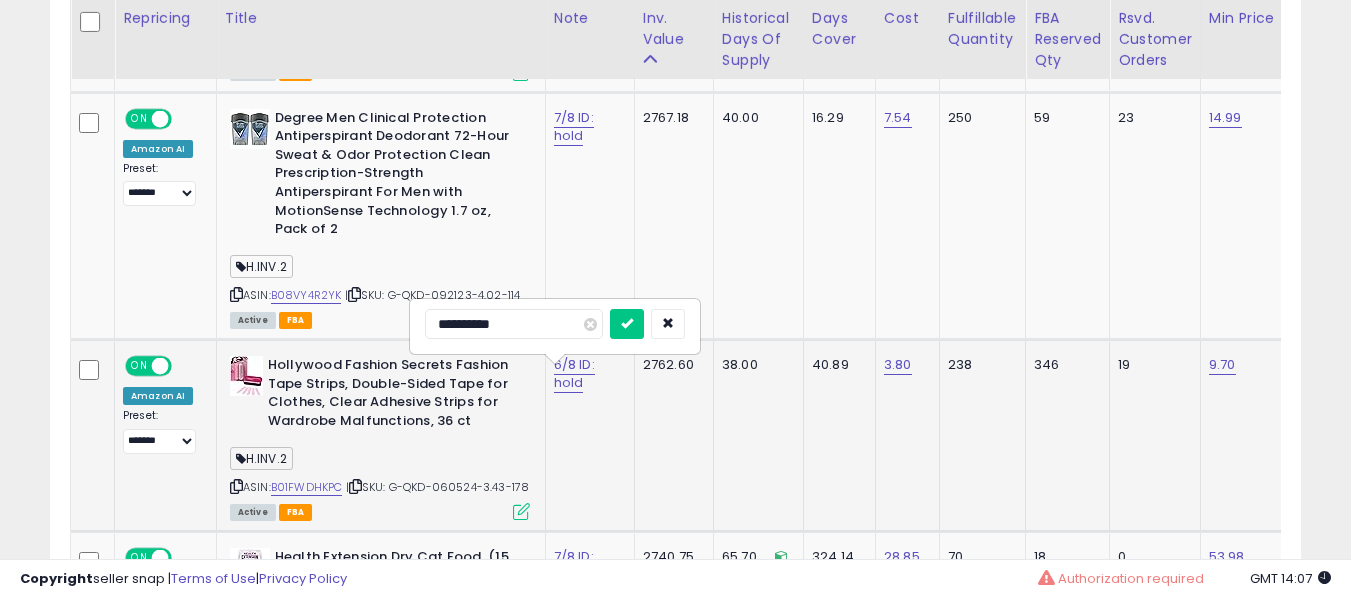 type on "**********" 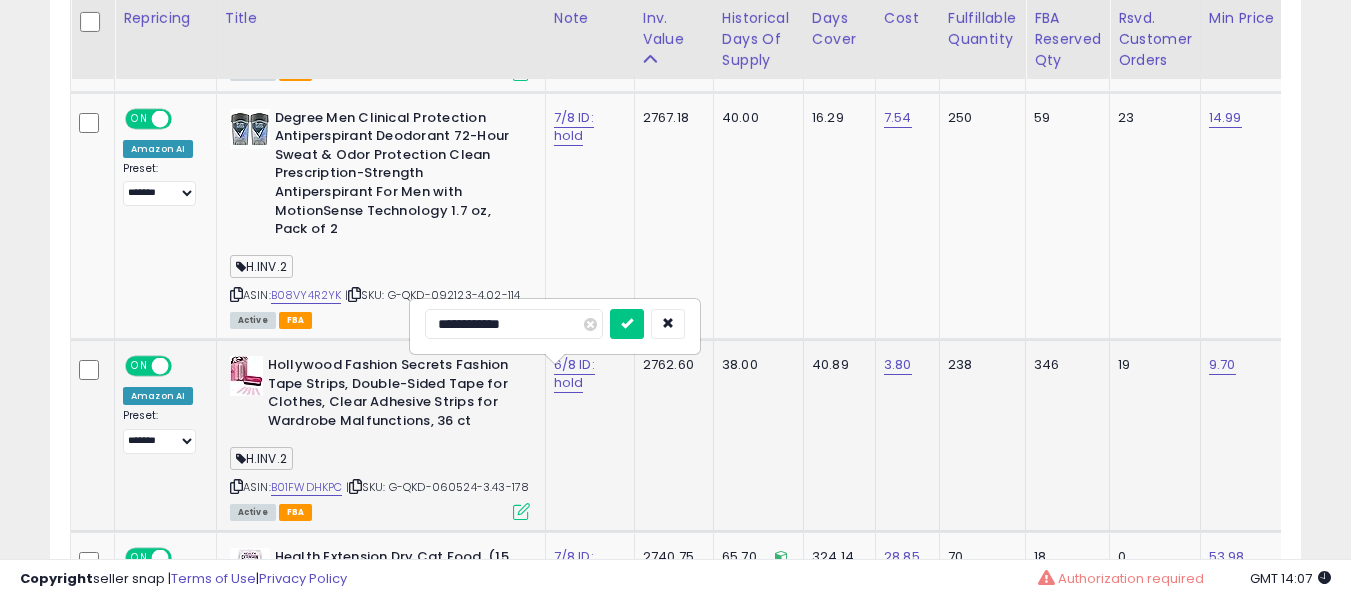 click at bounding box center (627, 324) 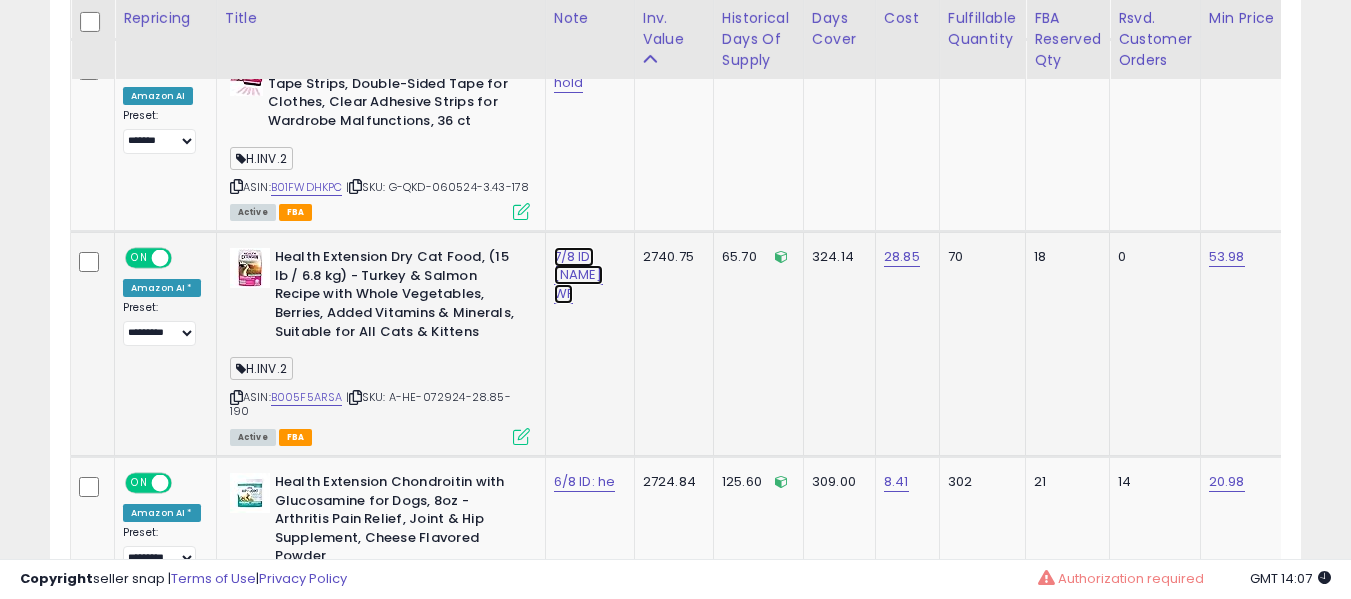 click on "7/8 ID: [NAME] WF" at bounding box center [576, -8643] 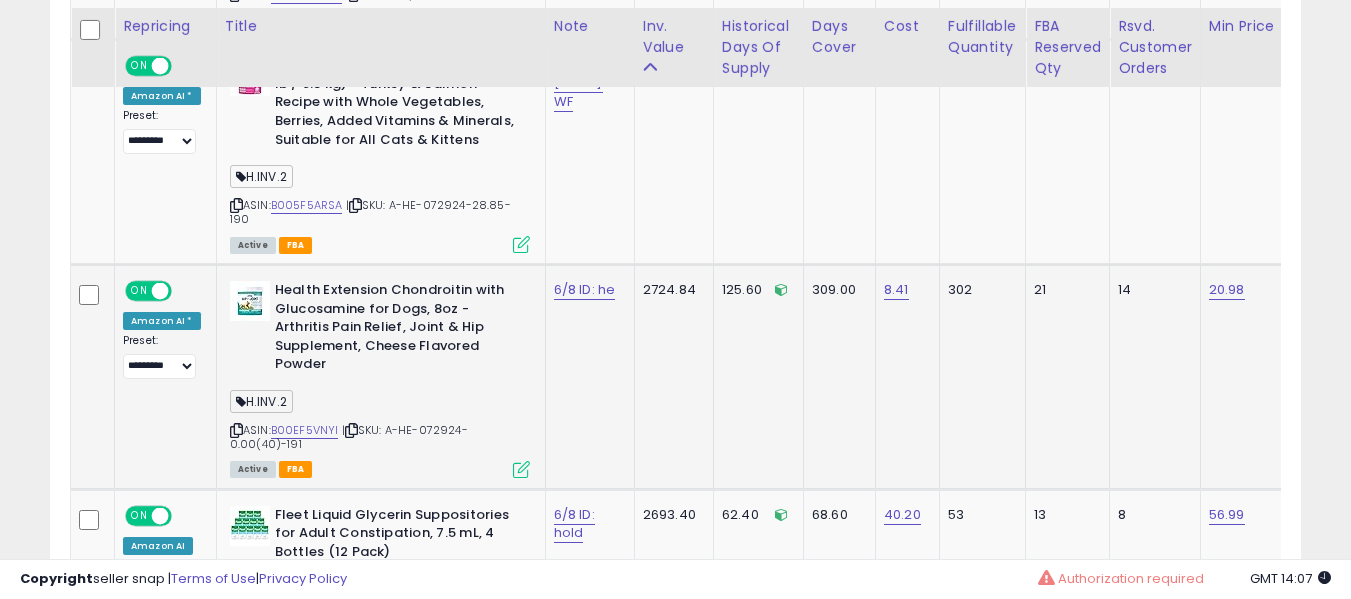 scroll, scrollTop: 9985, scrollLeft: 0, axis: vertical 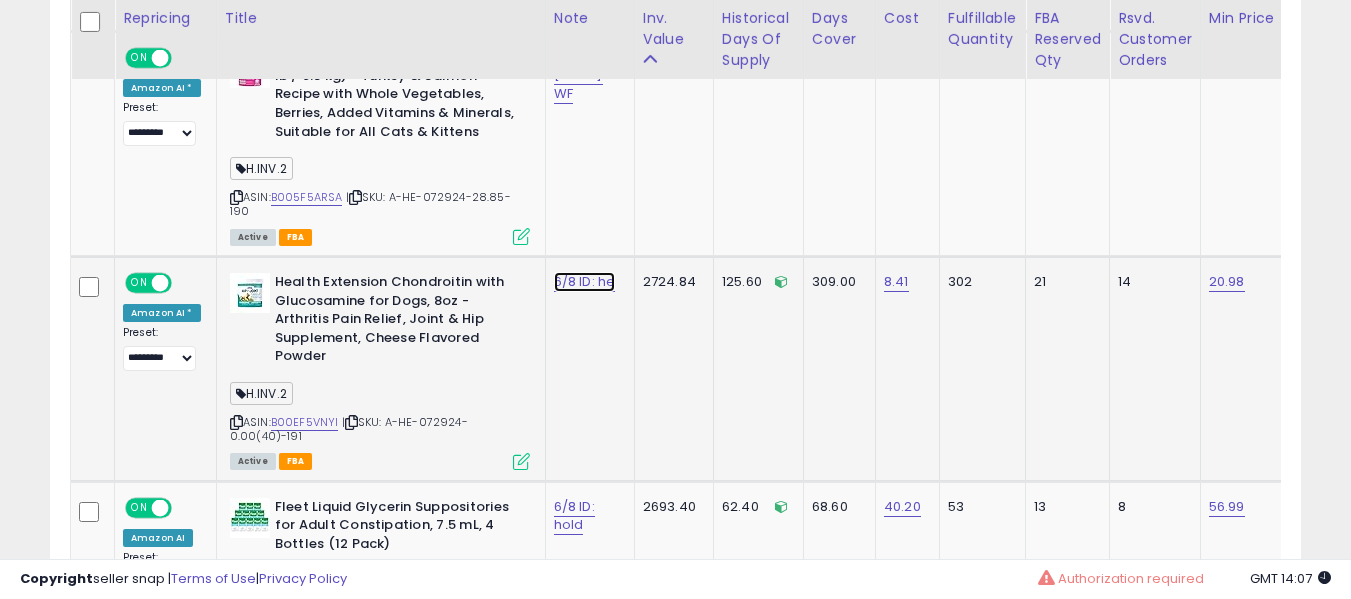 click on "6/8 ID: he" at bounding box center (576, -8843) 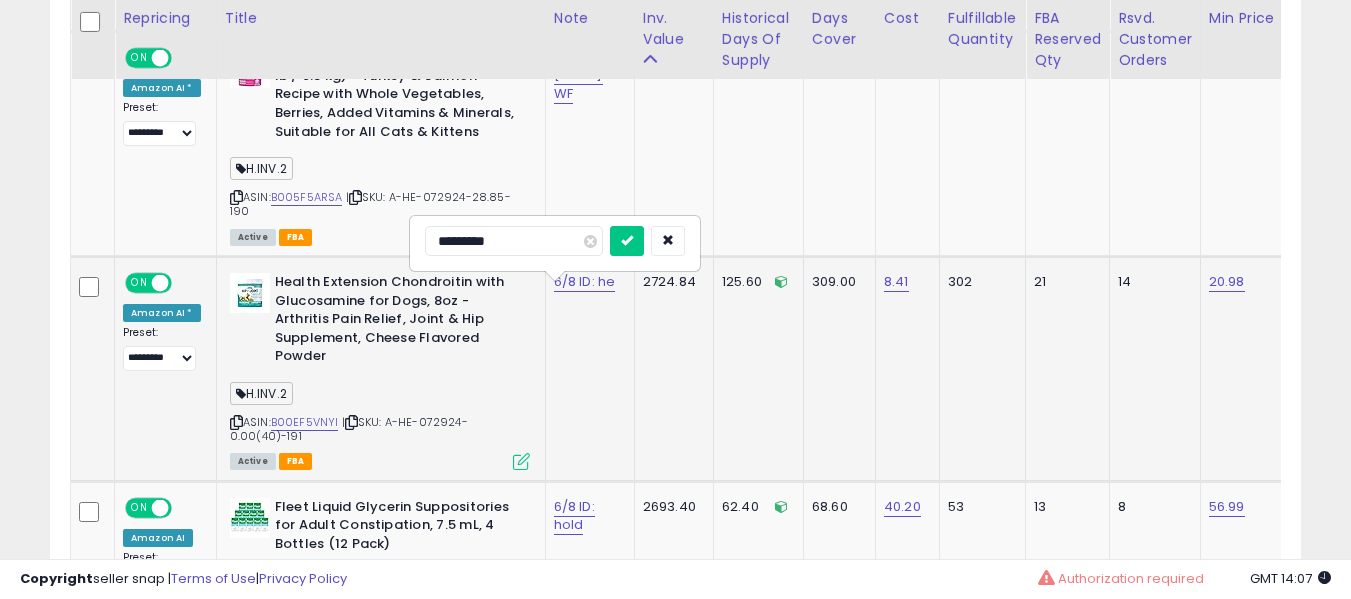 type on "**********" 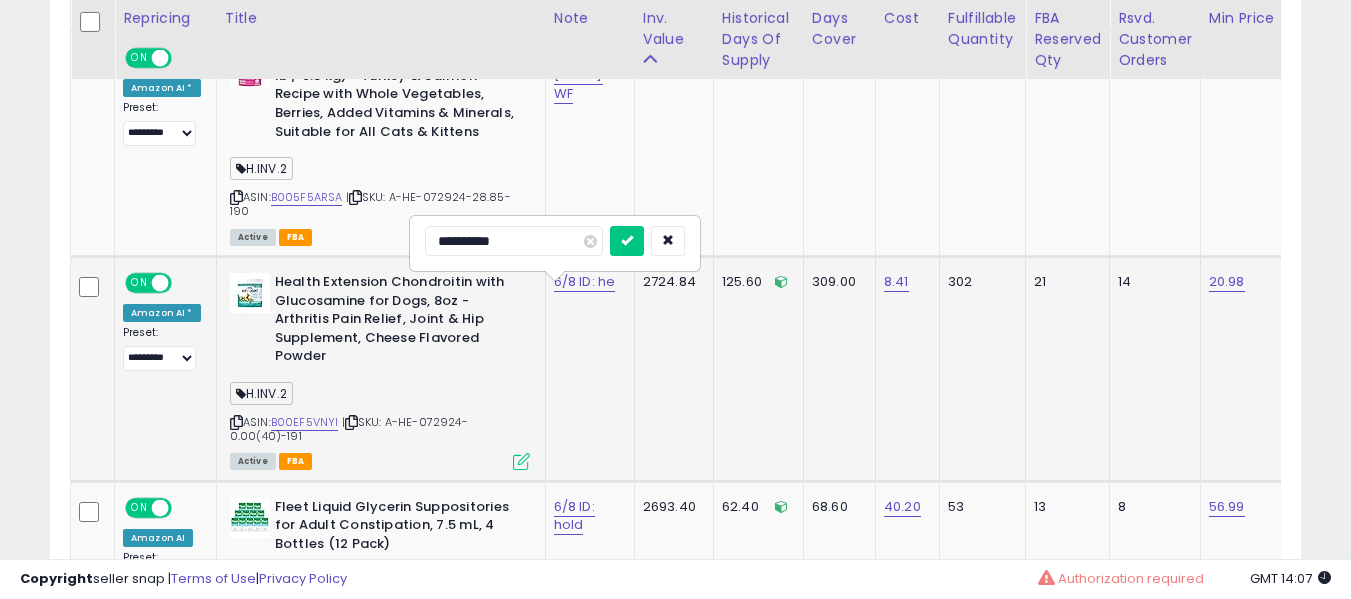 click at bounding box center (627, 241) 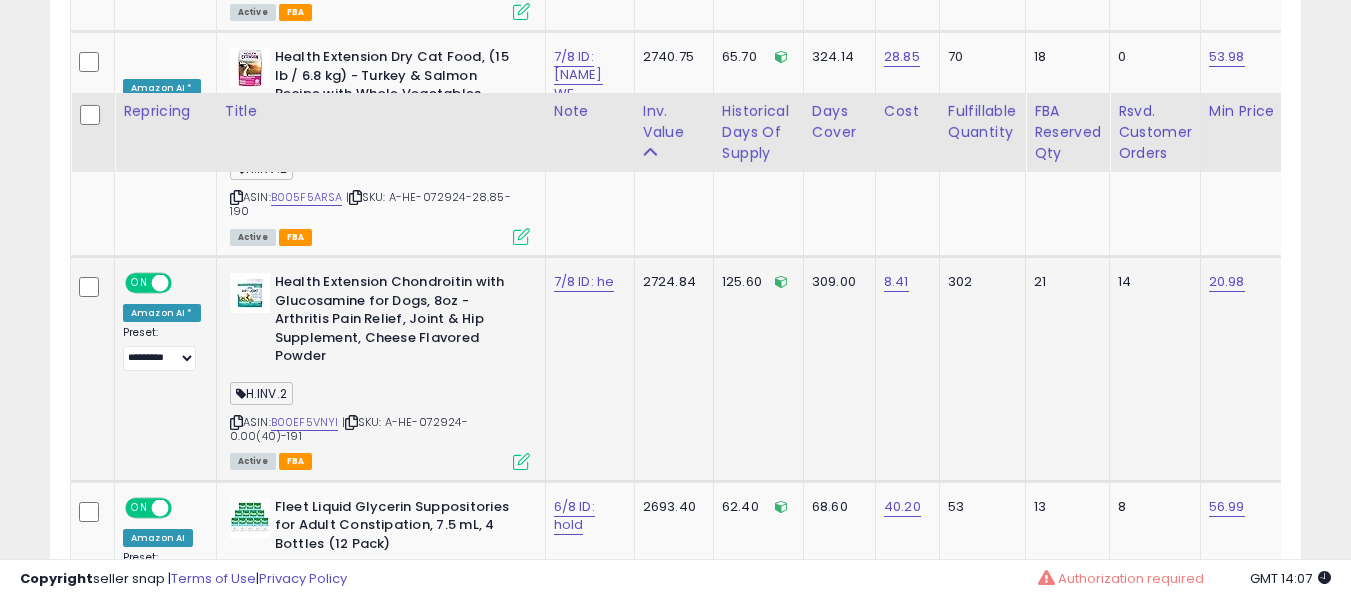 scroll, scrollTop: 10185, scrollLeft: 0, axis: vertical 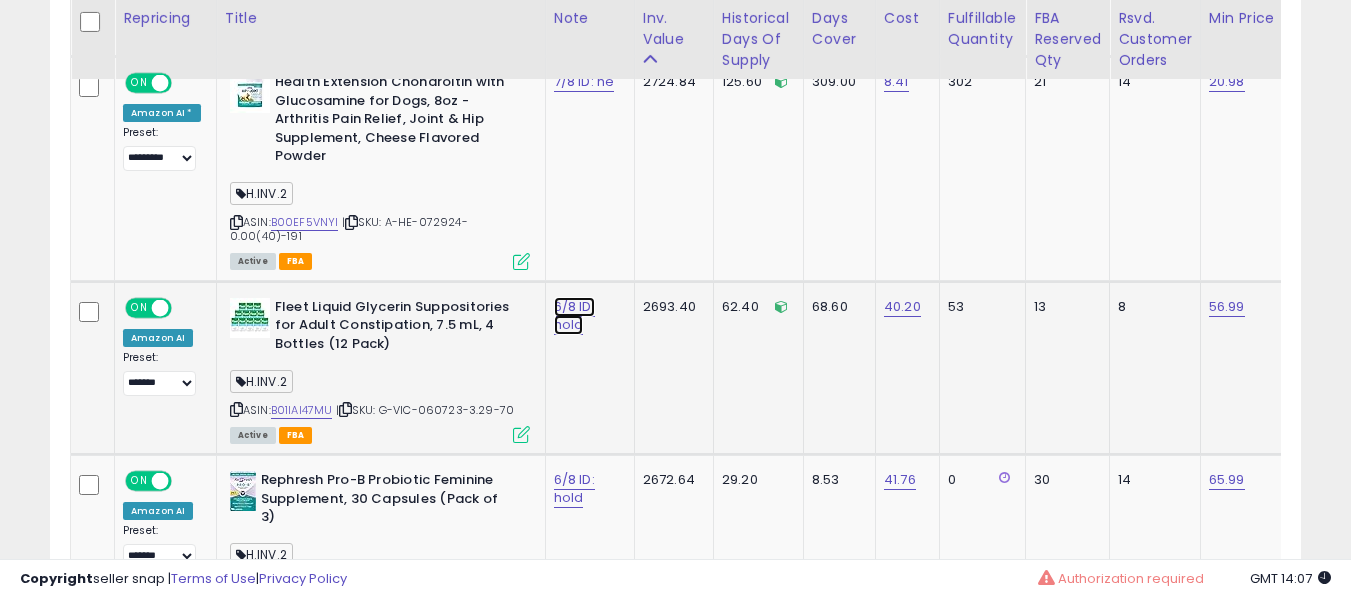 click on "6/8 ID: hold" at bounding box center (576, -9043) 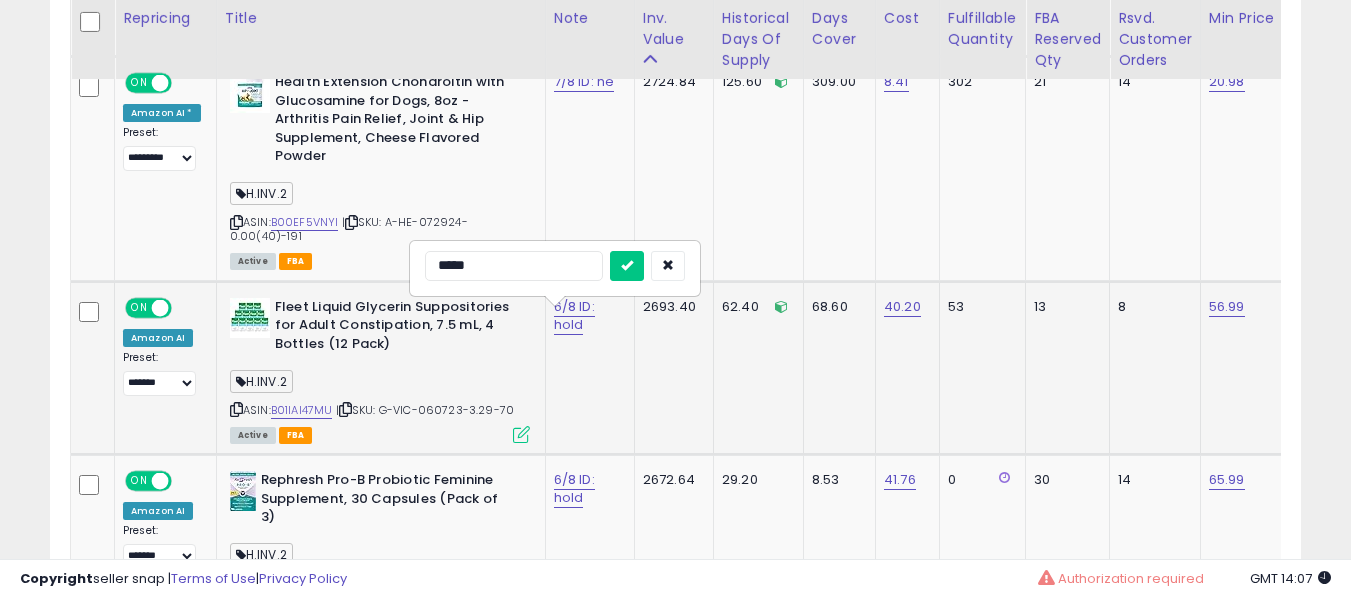 type on "******" 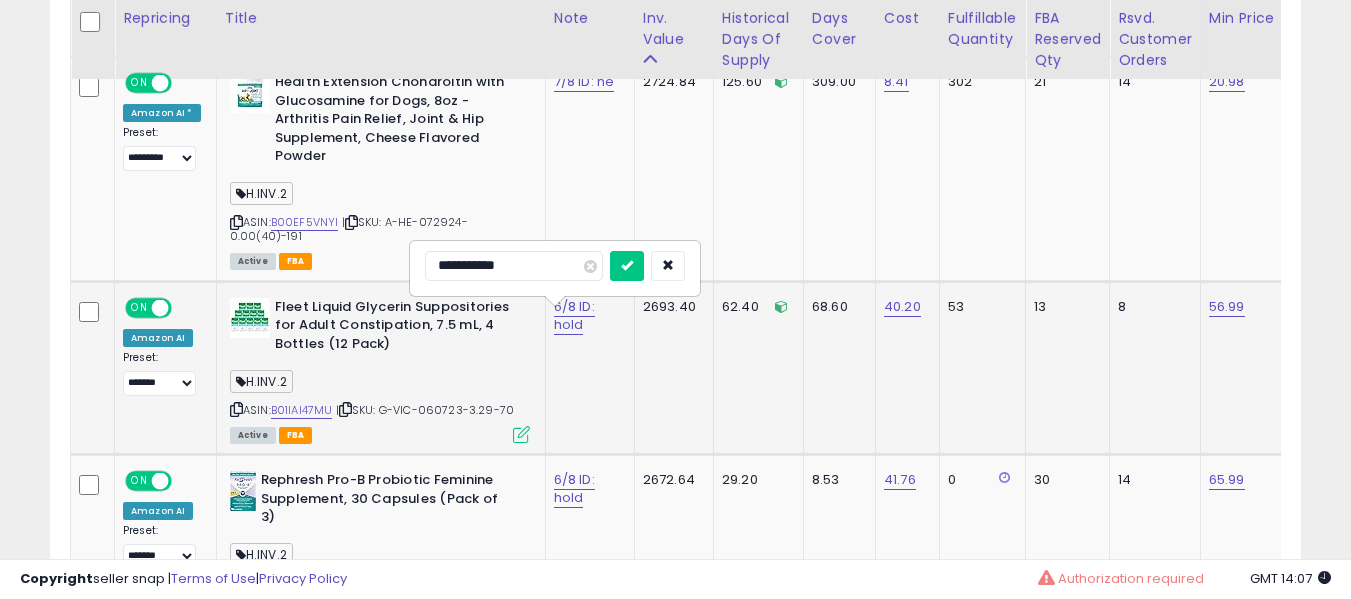 type on "**********" 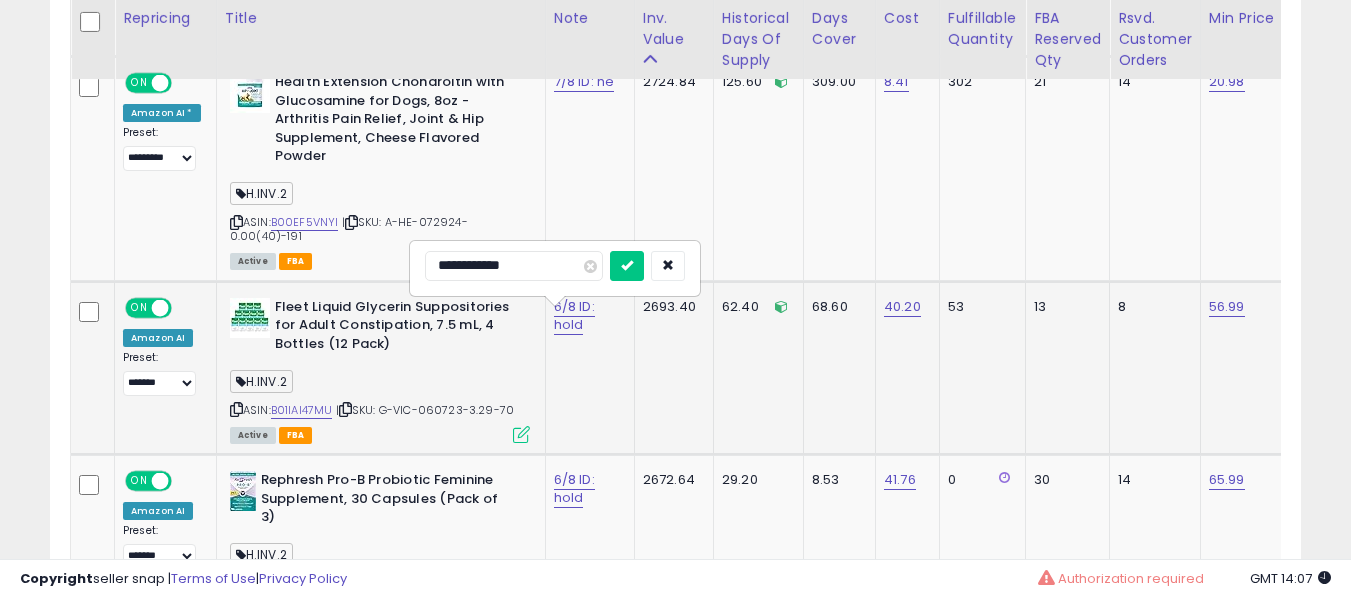 click at bounding box center (627, 266) 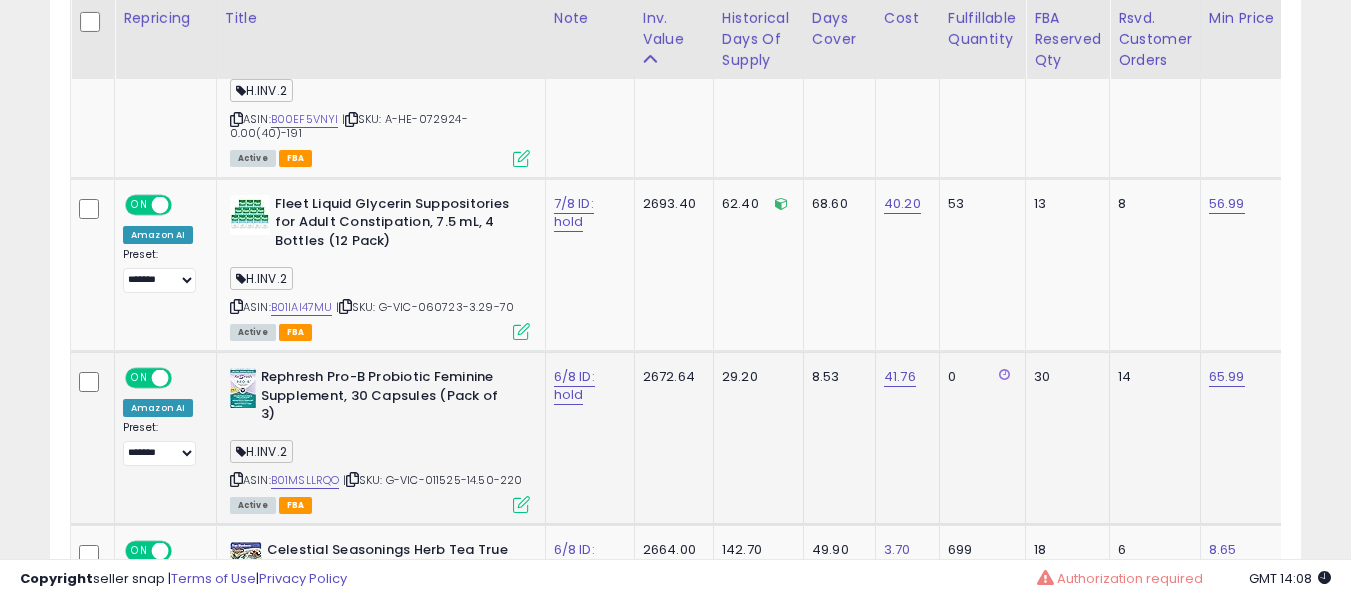 scroll, scrollTop: 10385, scrollLeft: 0, axis: vertical 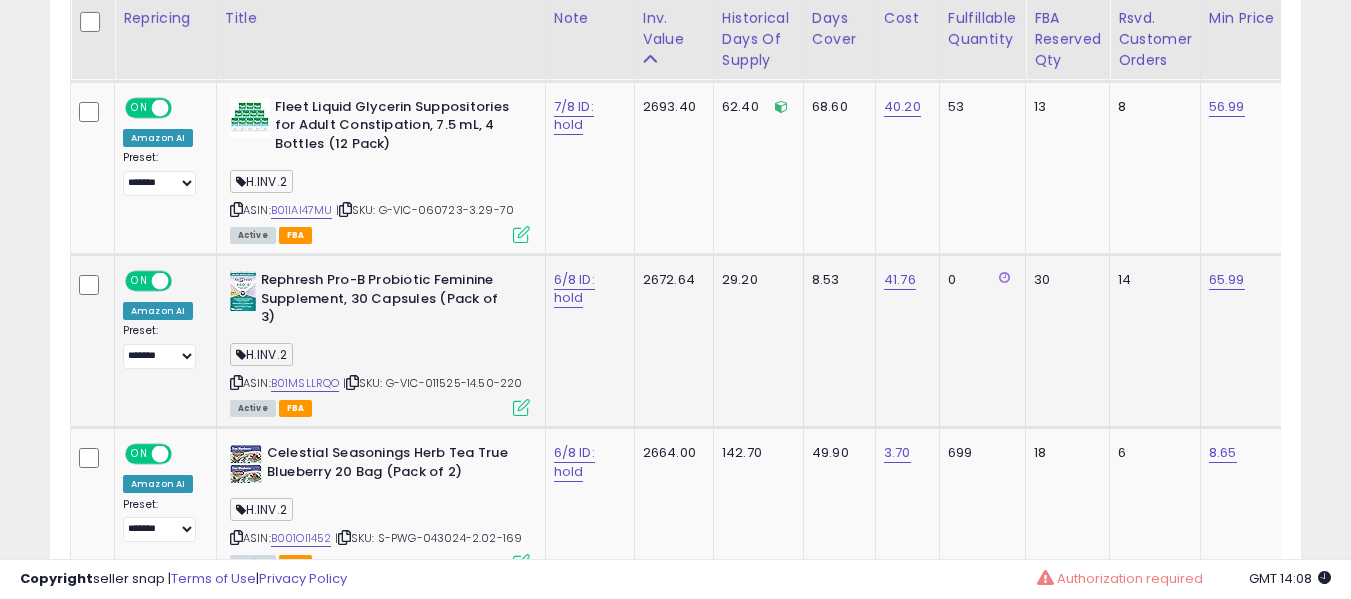 click on "6/8 ID: hold" 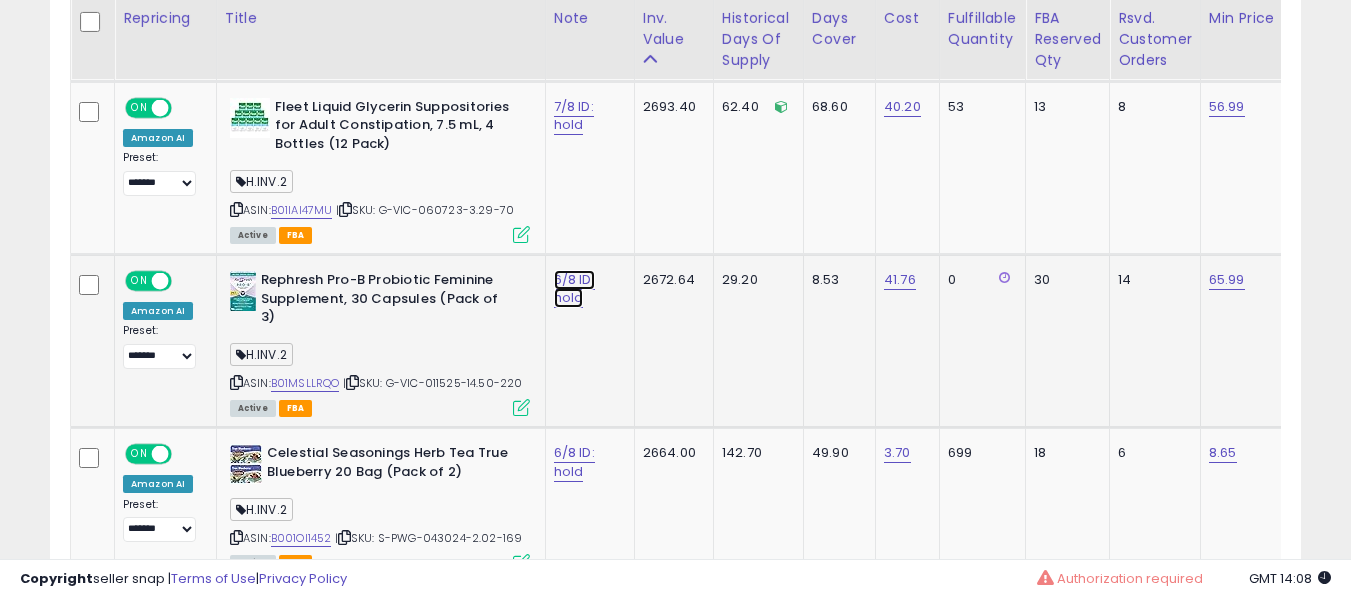 click on "6/8 ID: hold" at bounding box center [576, -9243] 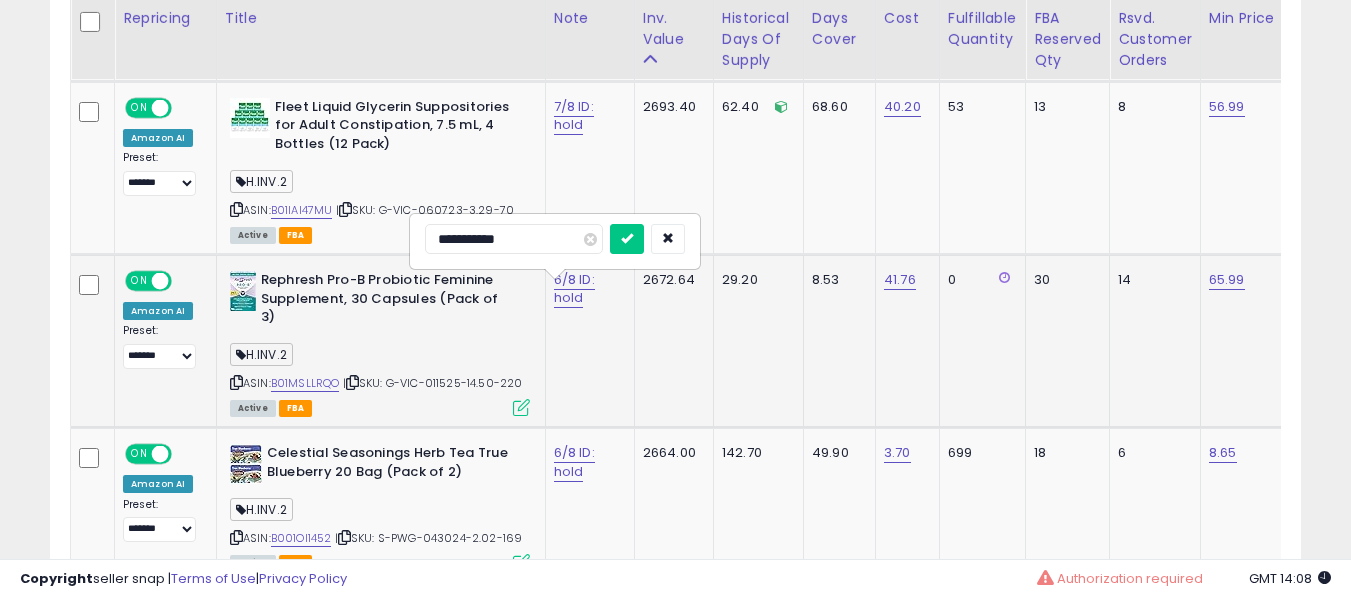 type on "**********" 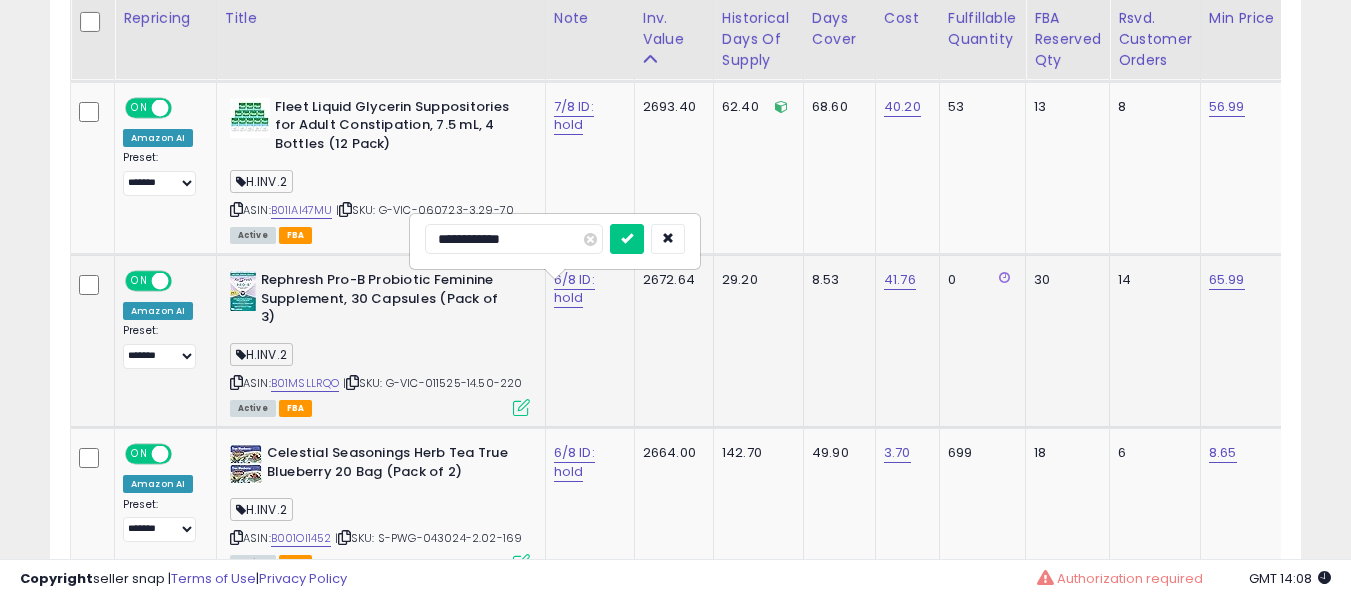 click at bounding box center (627, 239) 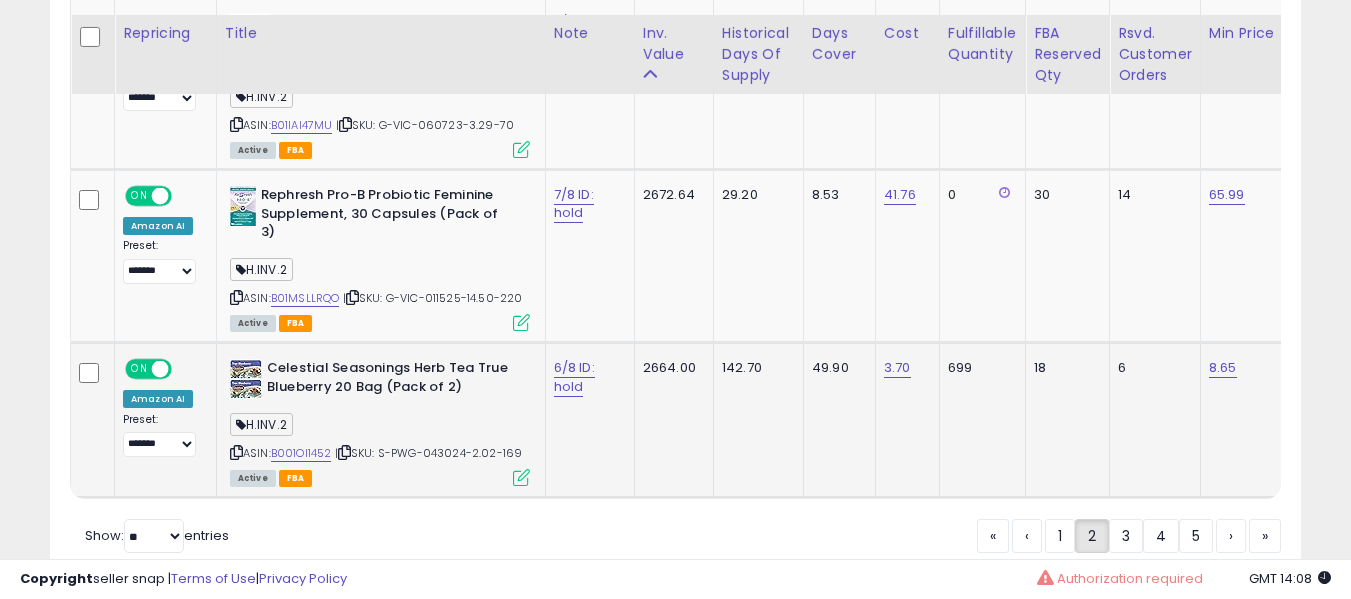 scroll, scrollTop: 10485, scrollLeft: 0, axis: vertical 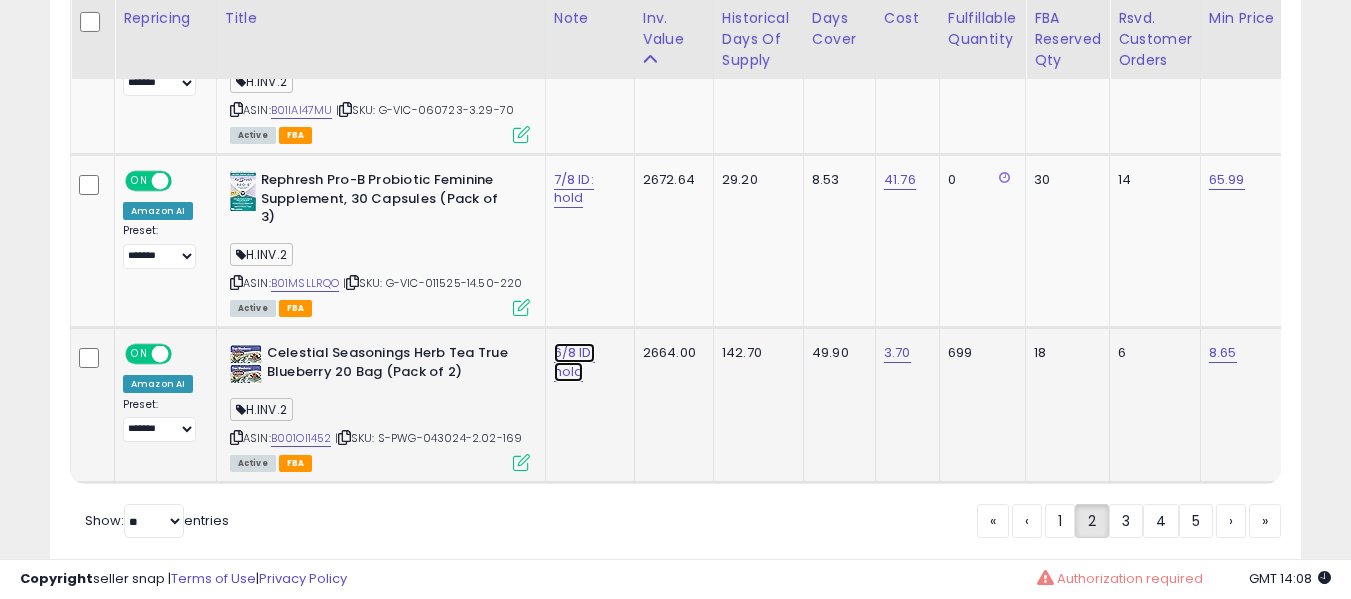 click on "6/8 ID: hold" at bounding box center (576, -9343) 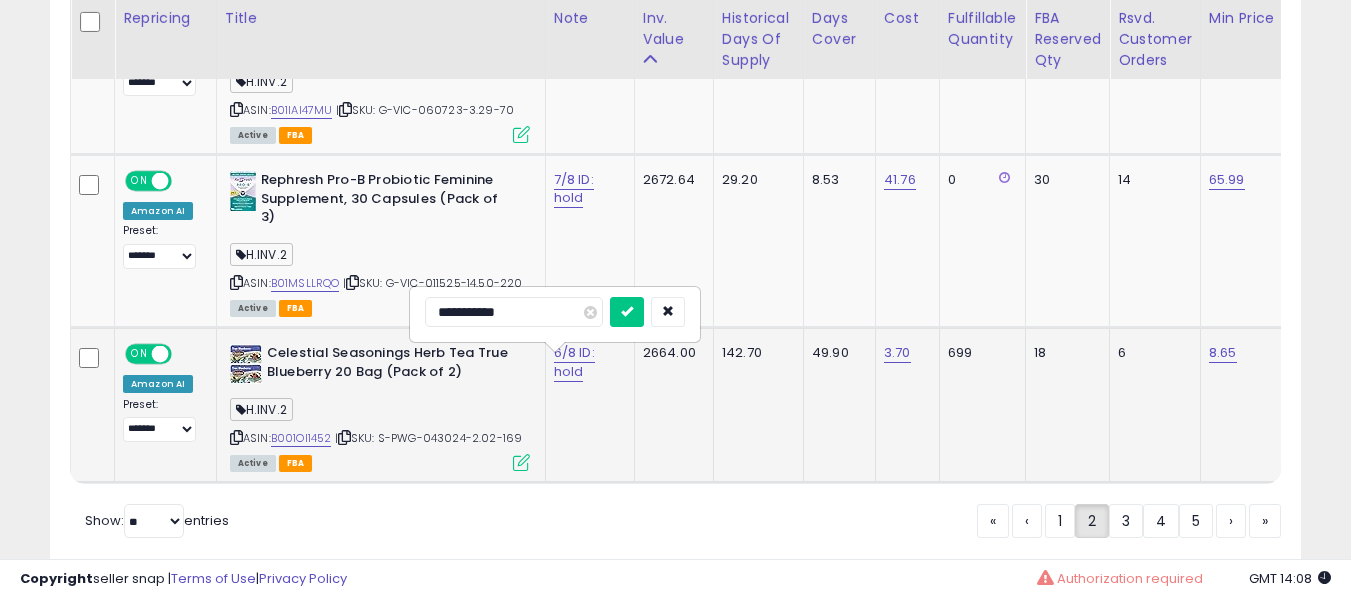 type on "**********" 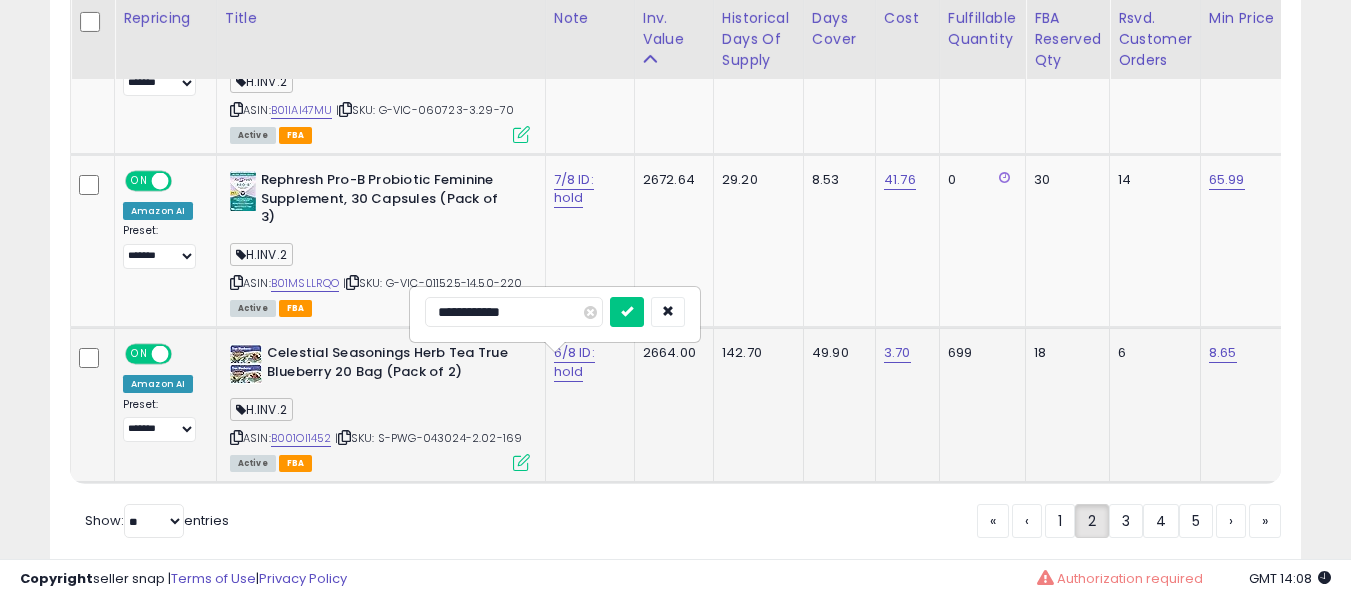 click at bounding box center [627, 312] 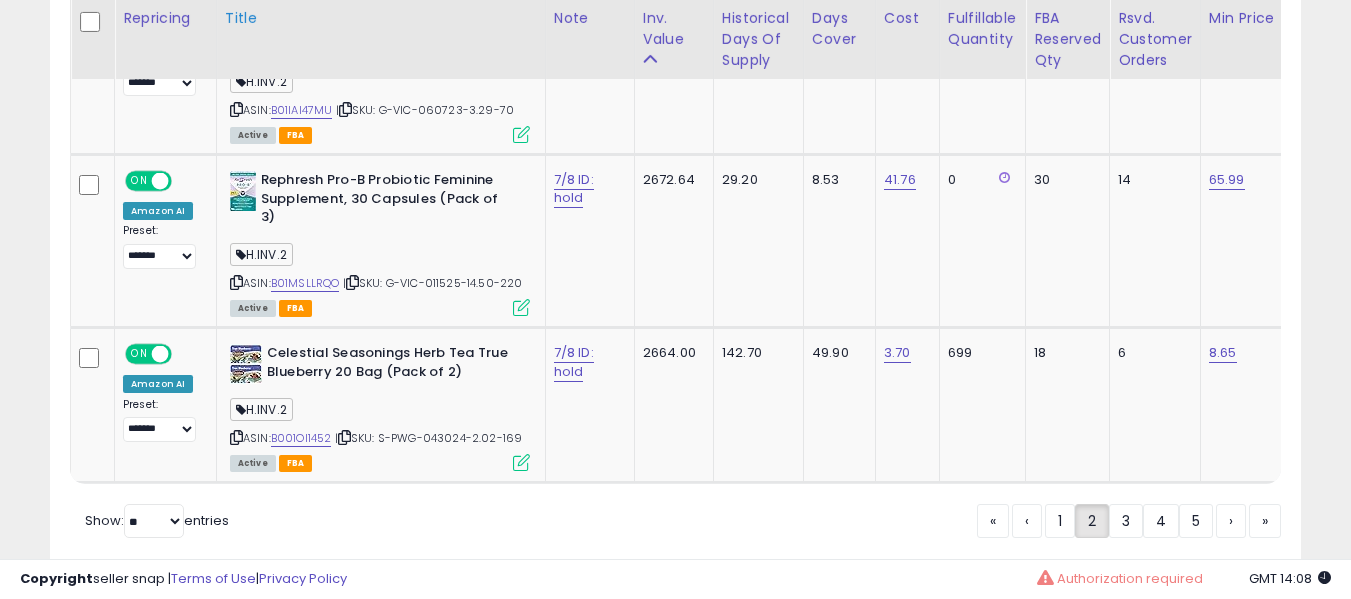 scroll, scrollTop: 8516, scrollLeft: 0, axis: vertical 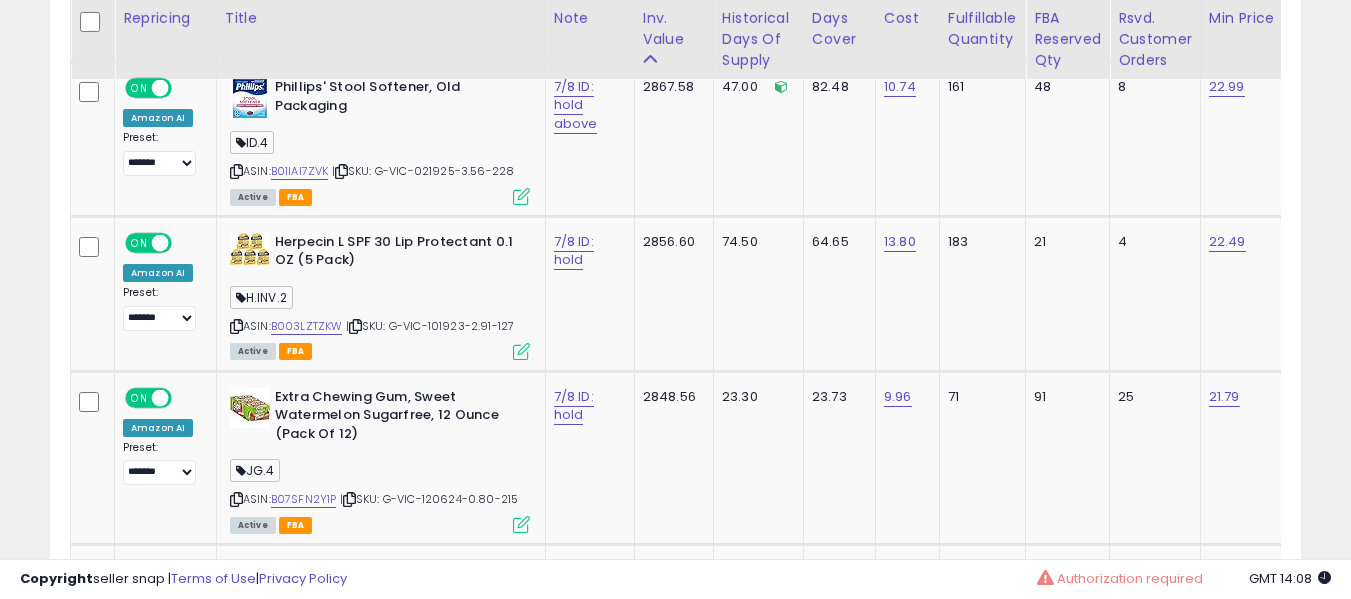 click on "**********" at bounding box center (675, -3012) 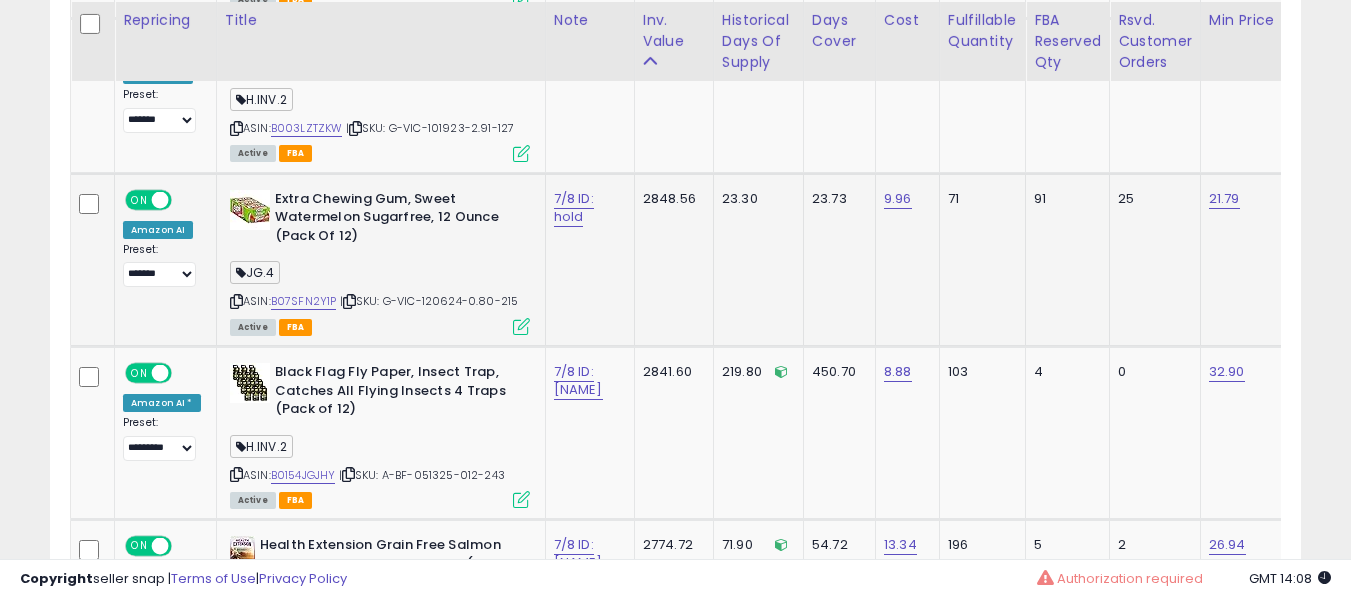 scroll, scrollTop: 8816, scrollLeft: 0, axis: vertical 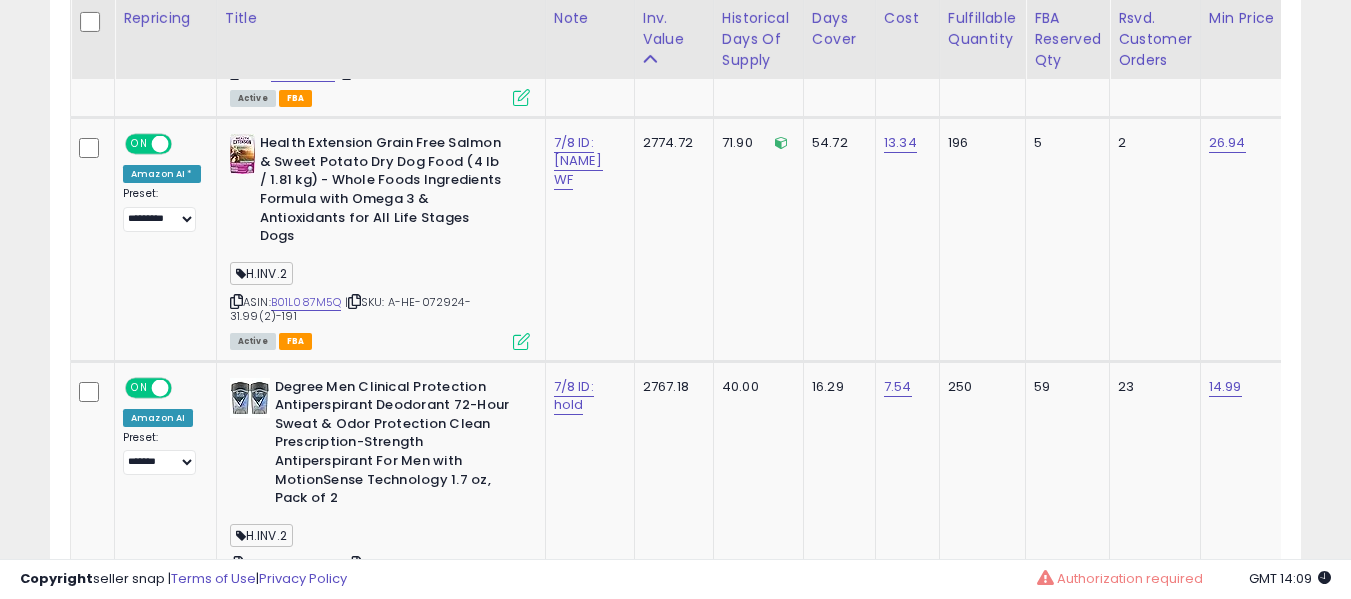 click on "**********" at bounding box center (675, -3612) 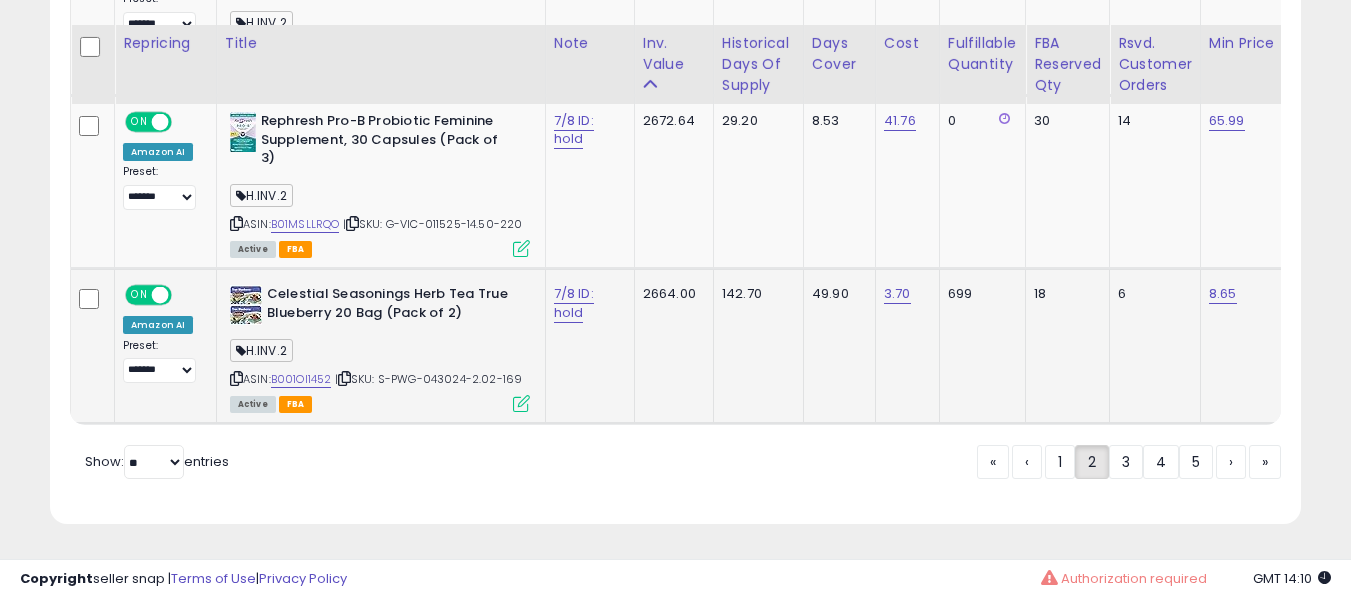 drag, startPoint x: 287, startPoint y: 345, endPoint x: 299, endPoint y: 354, distance: 15 